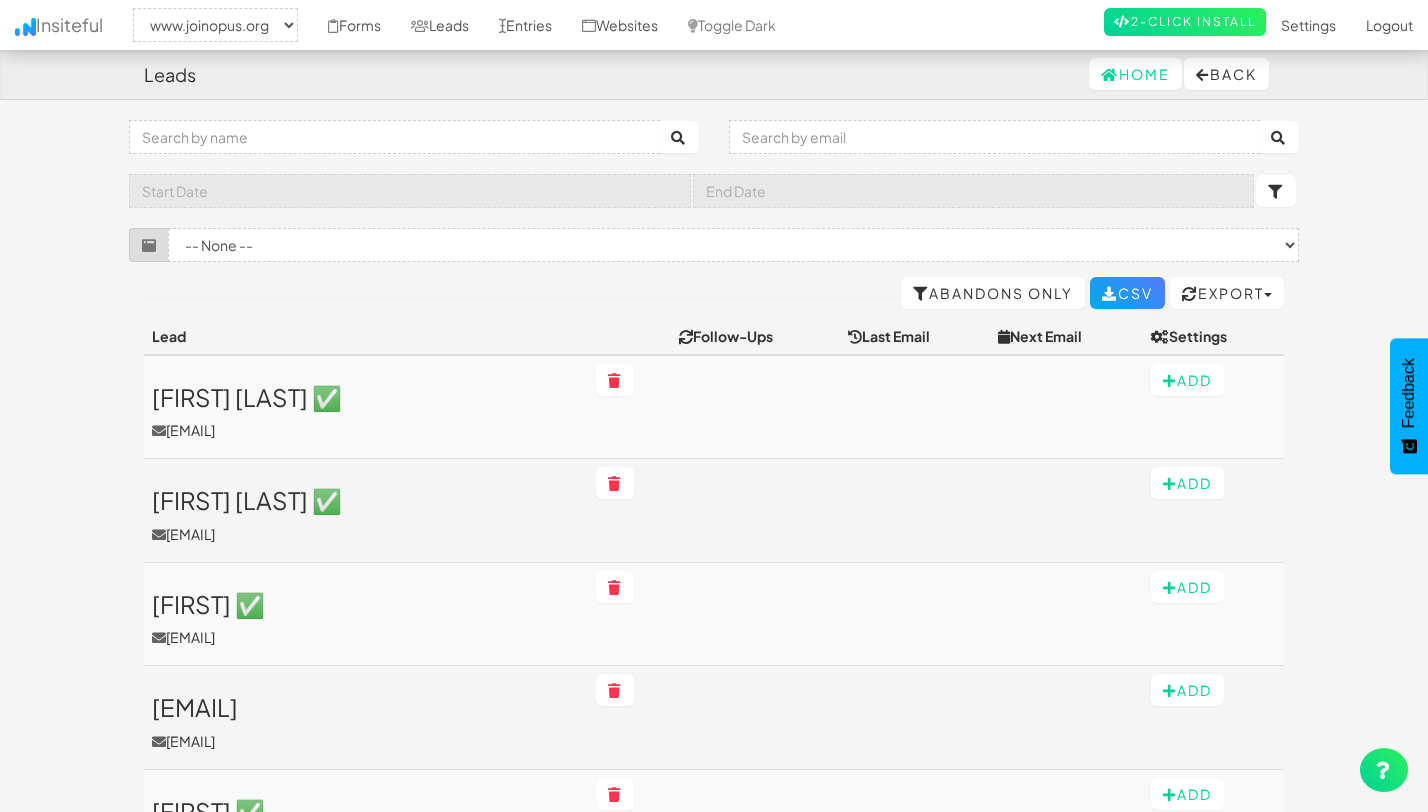 select on "2352" 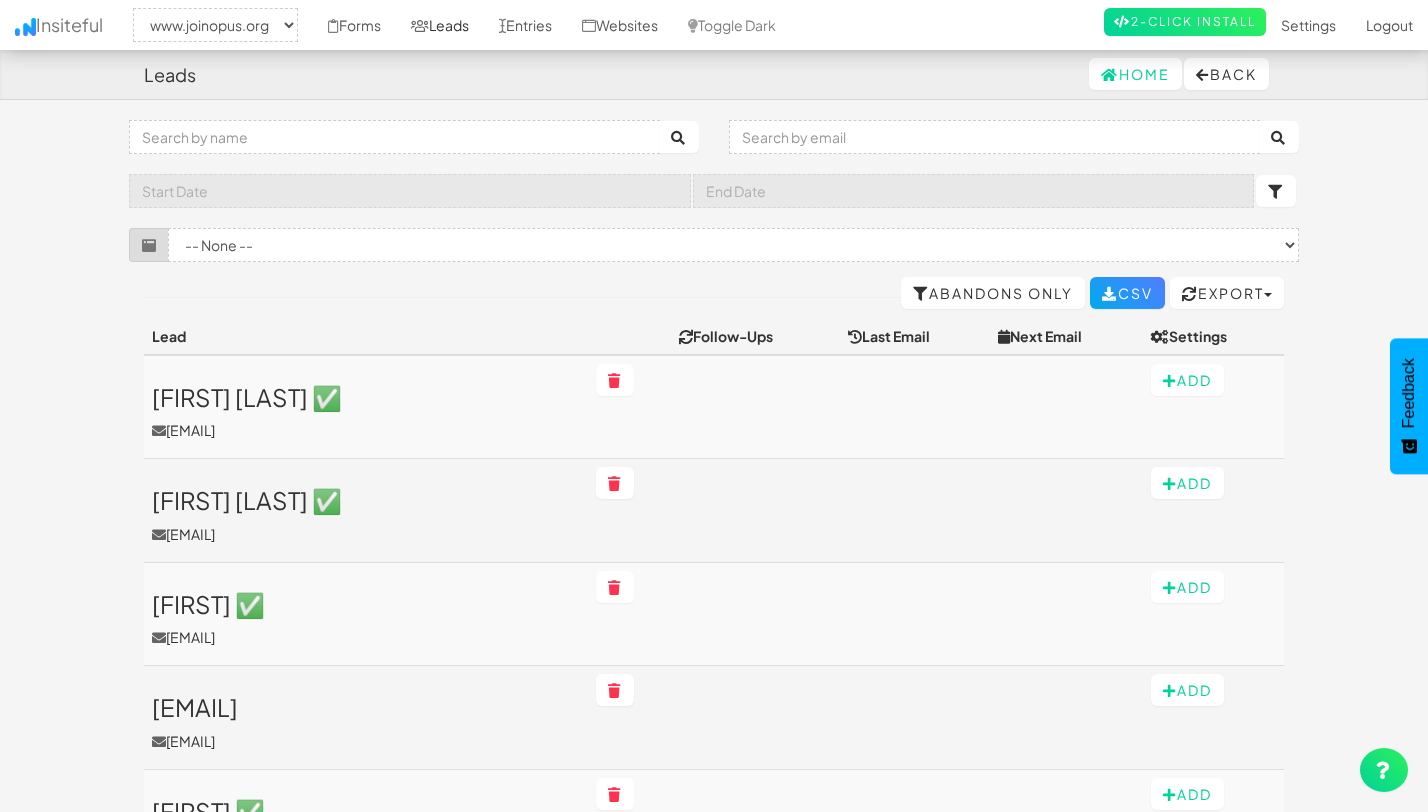 scroll, scrollTop: 700, scrollLeft: 0, axis: vertical 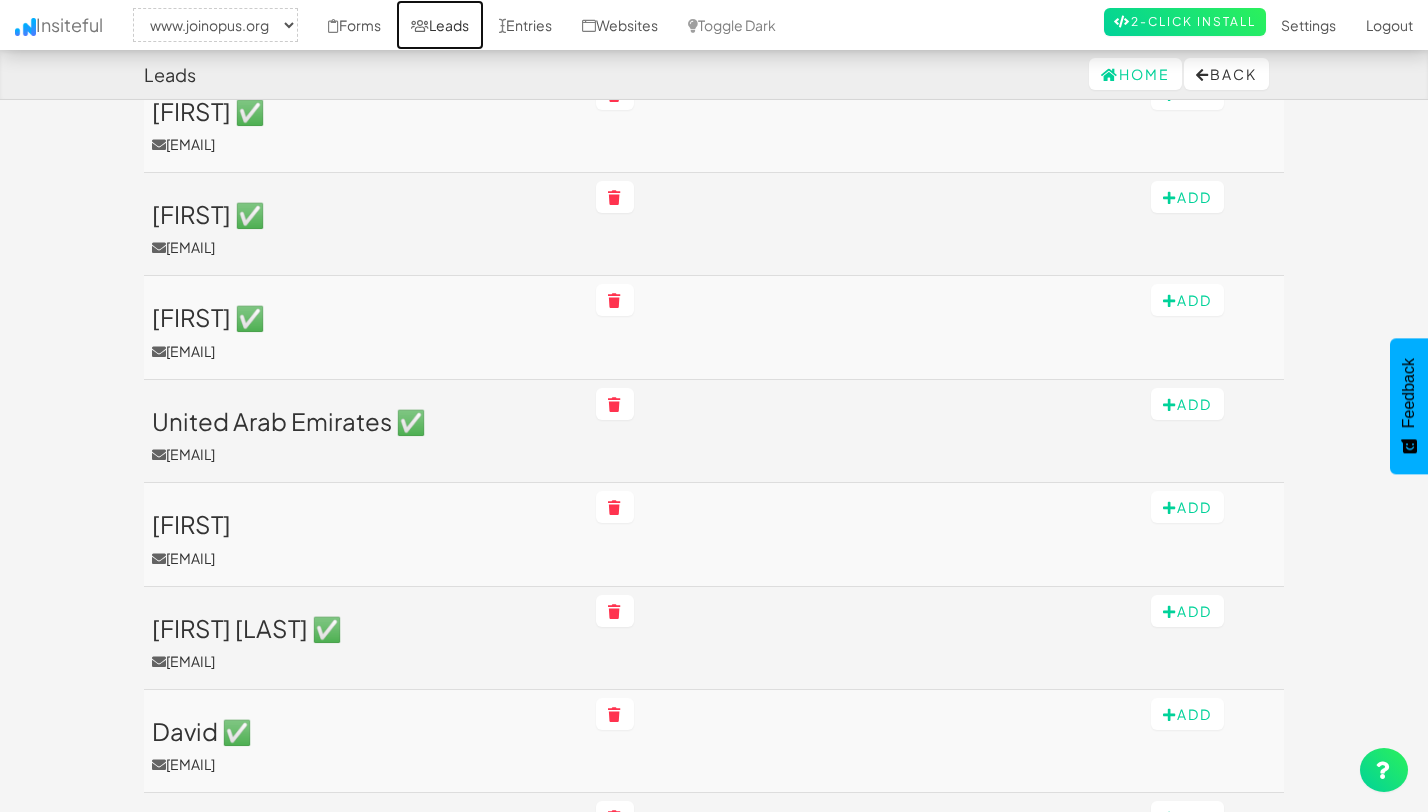 click on "Leads" at bounding box center (440, 25) 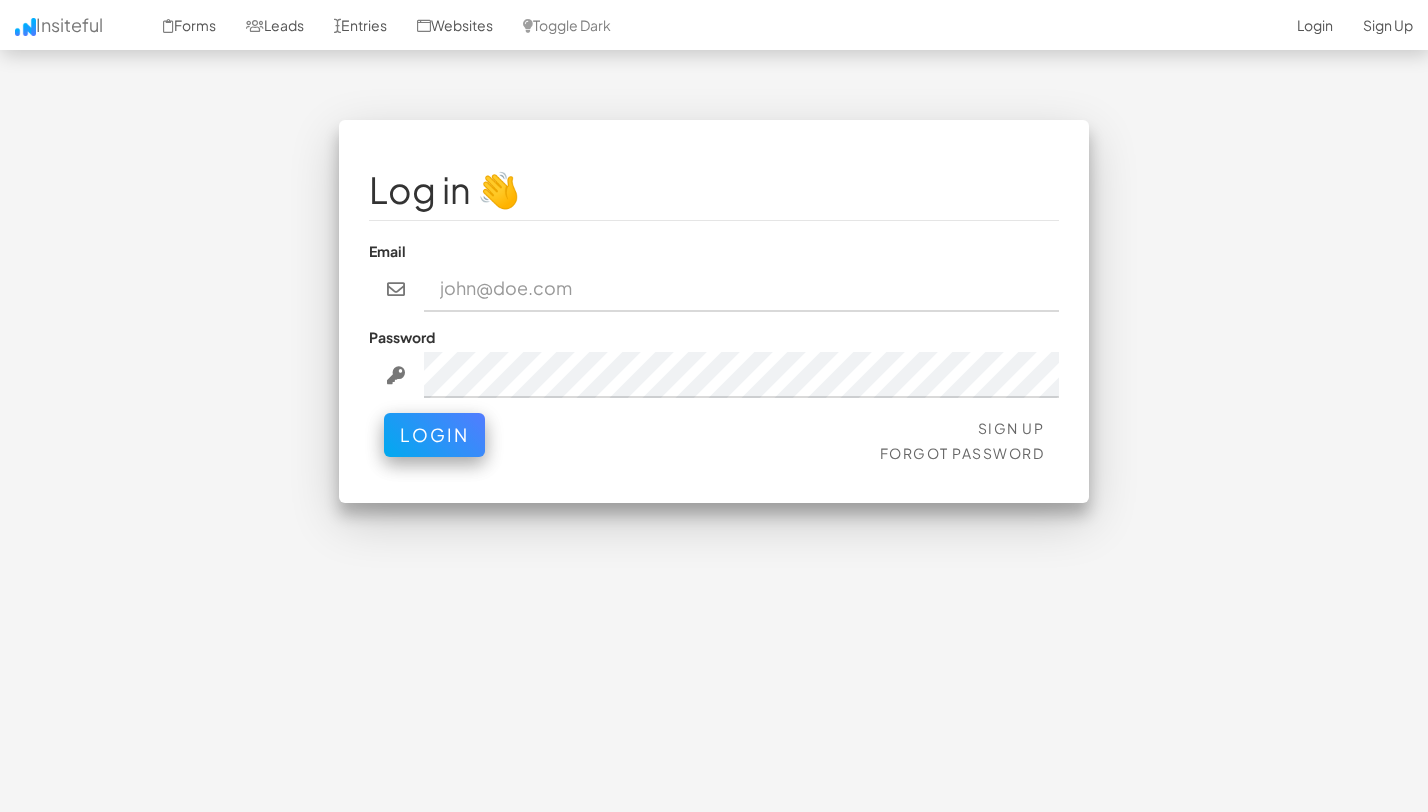 scroll, scrollTop: 0, scrollLeft: 0, axis: both 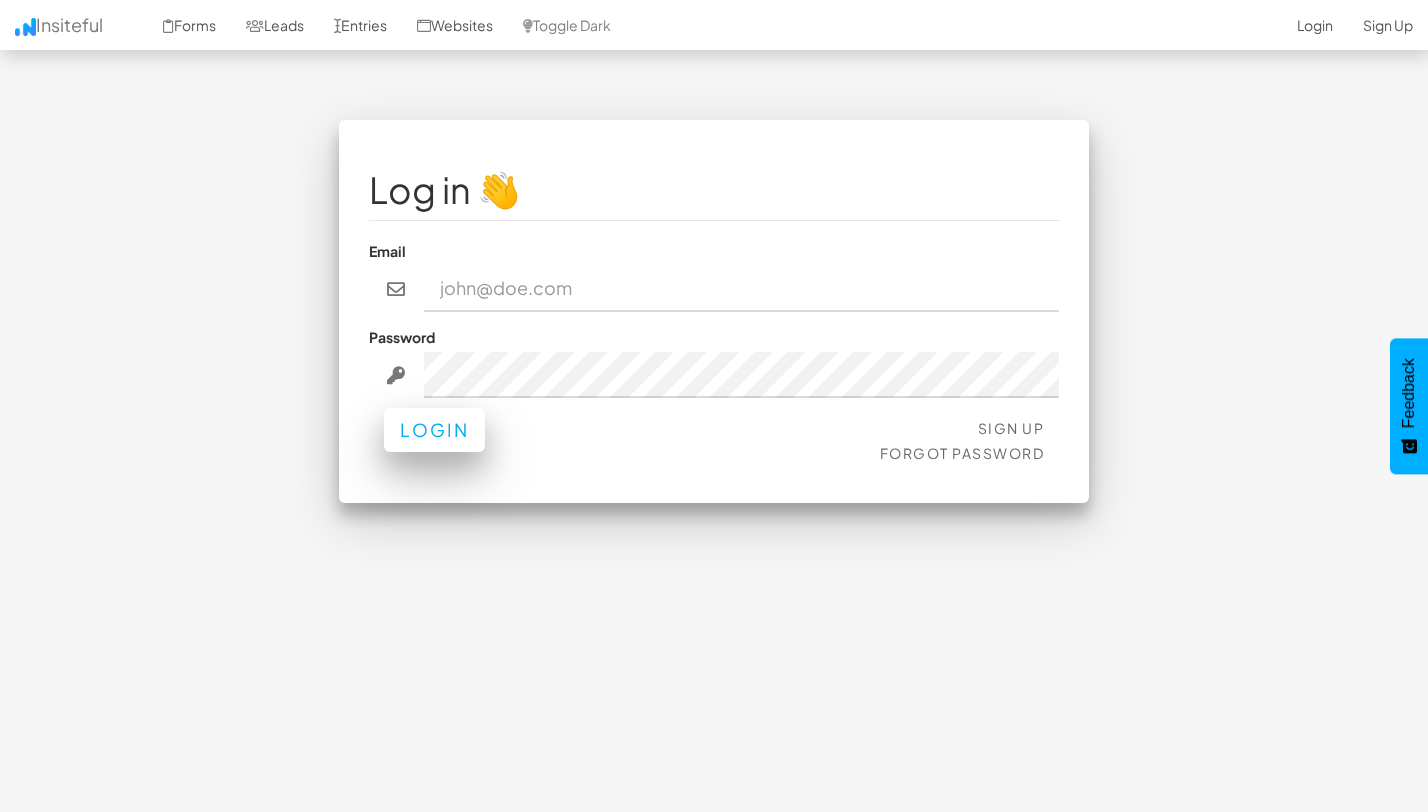 type on "team@joinopus.org" 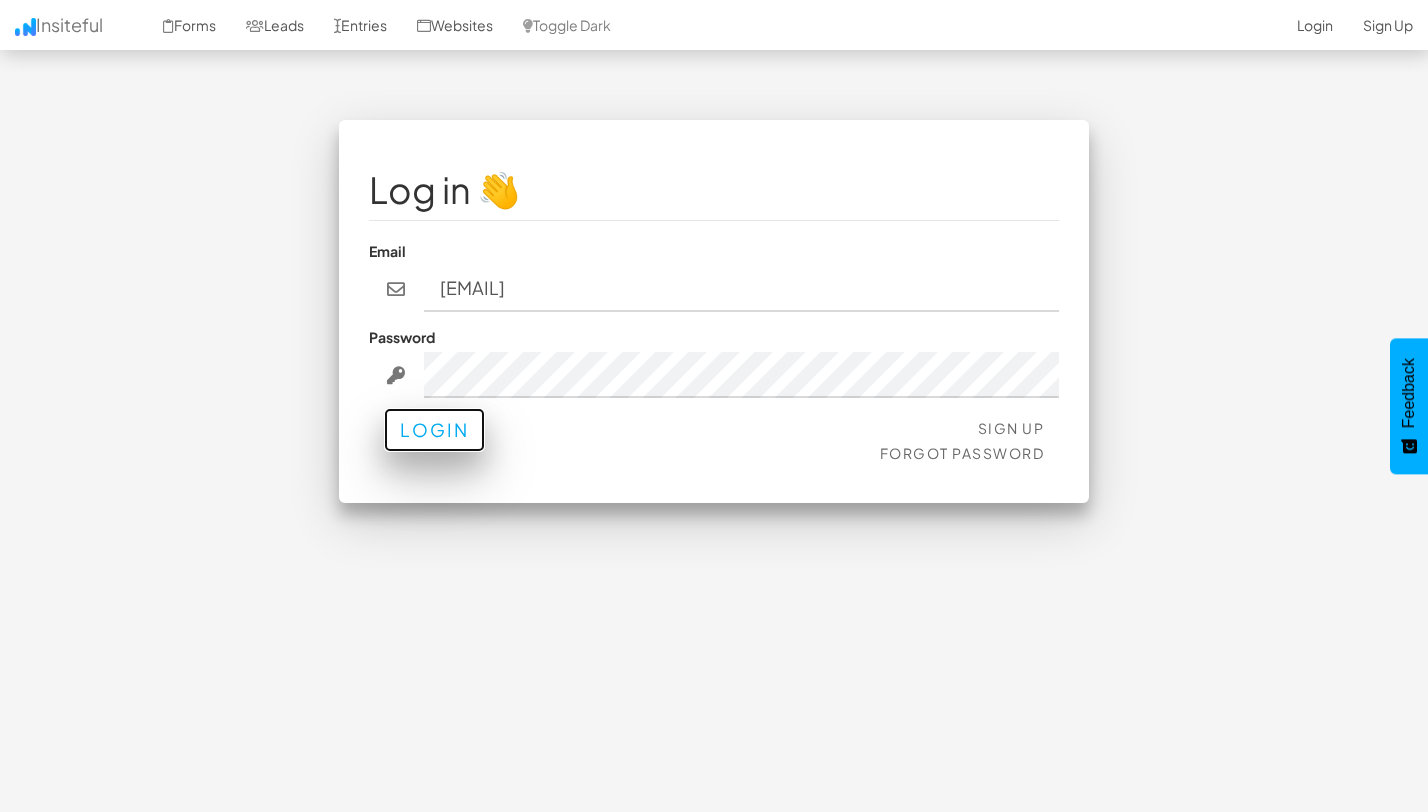 click on "Login" at bounding box center (434, 430) 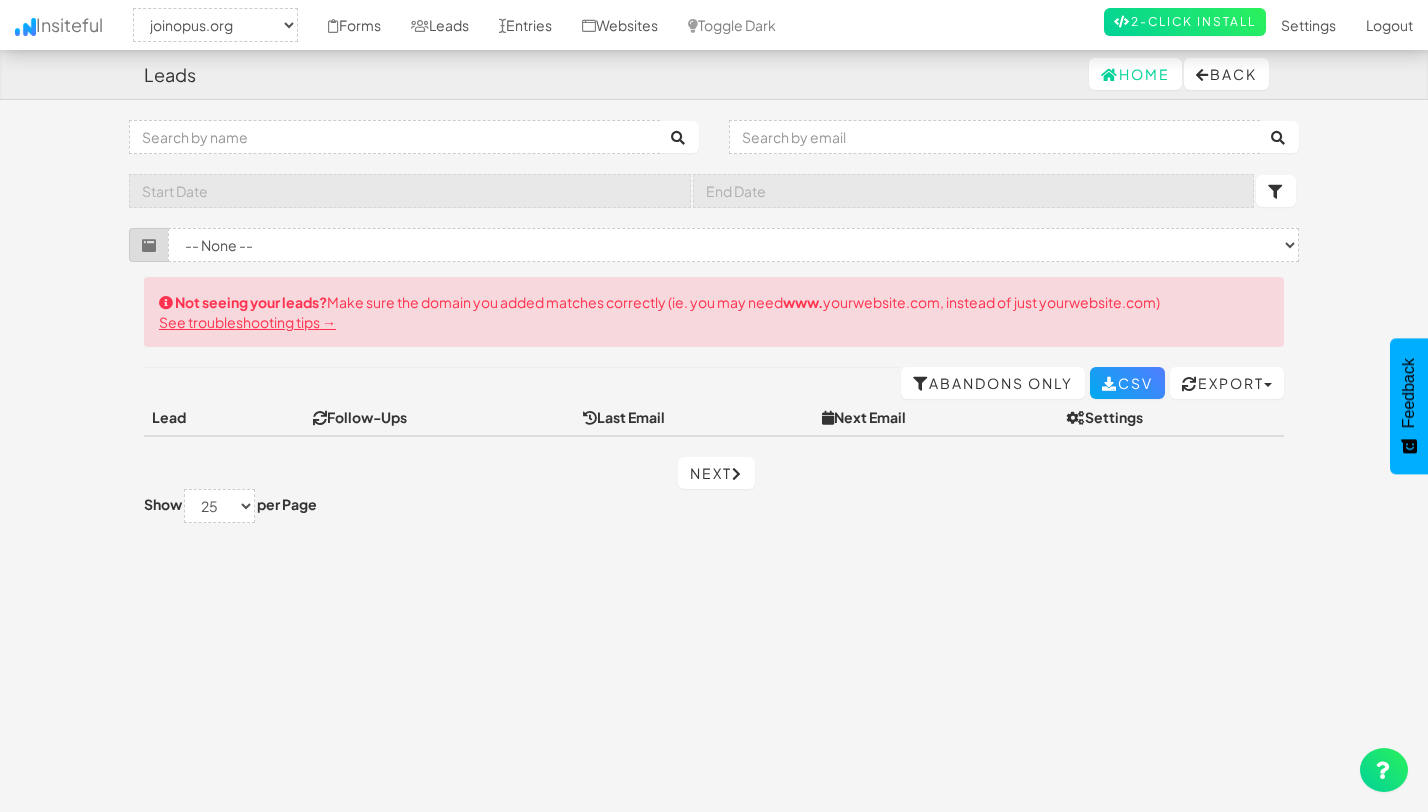 select on "2344" 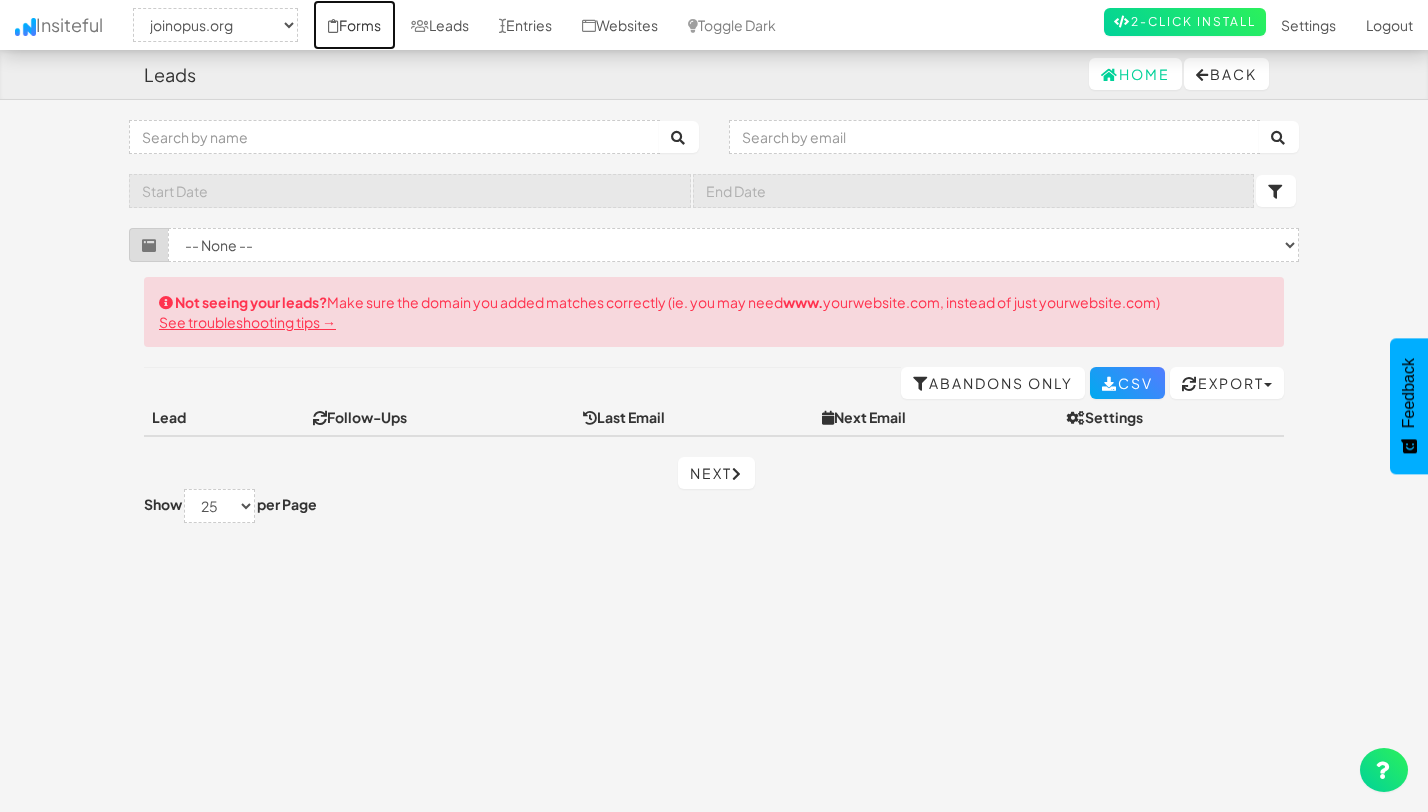 click on "Forms" at bounding box center [354, 25] 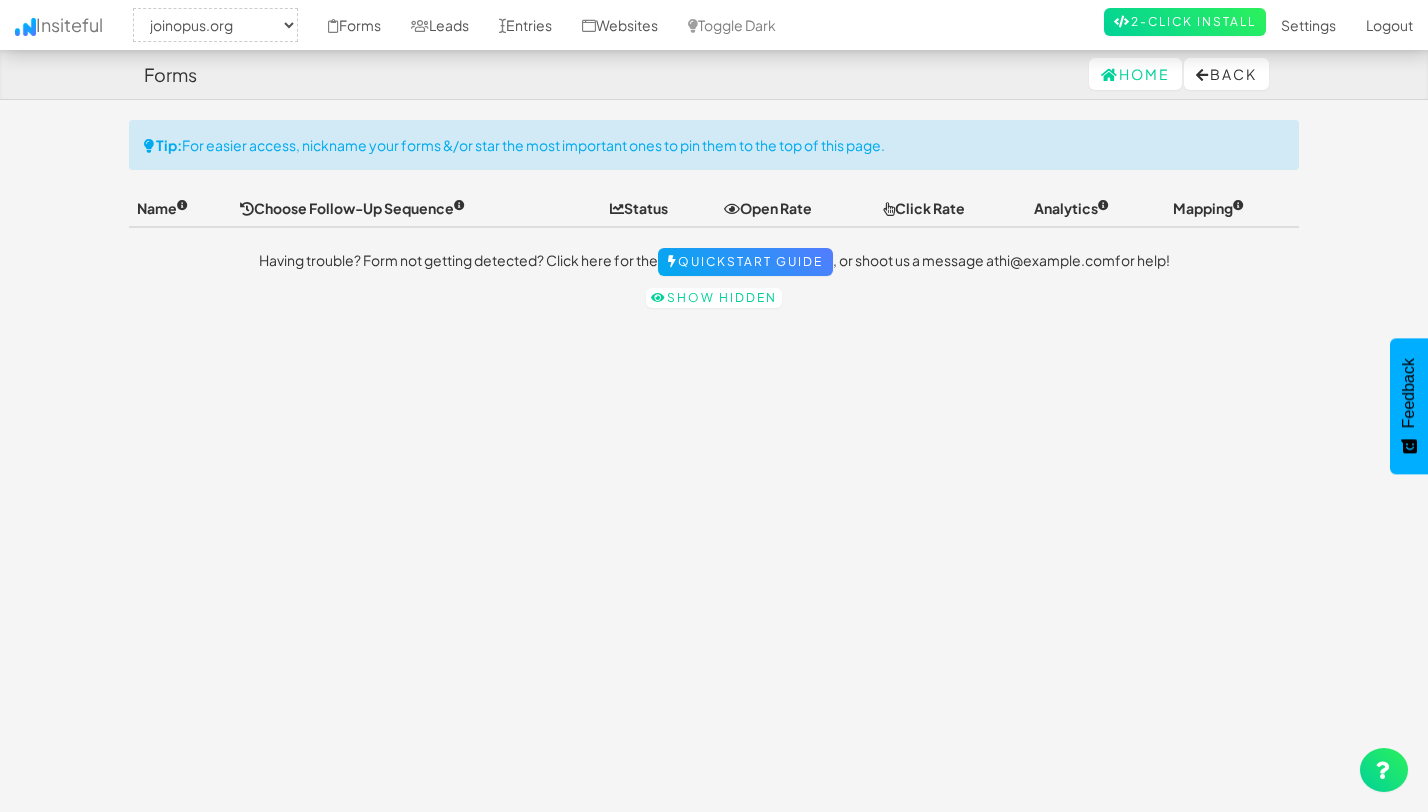 select on "2344" 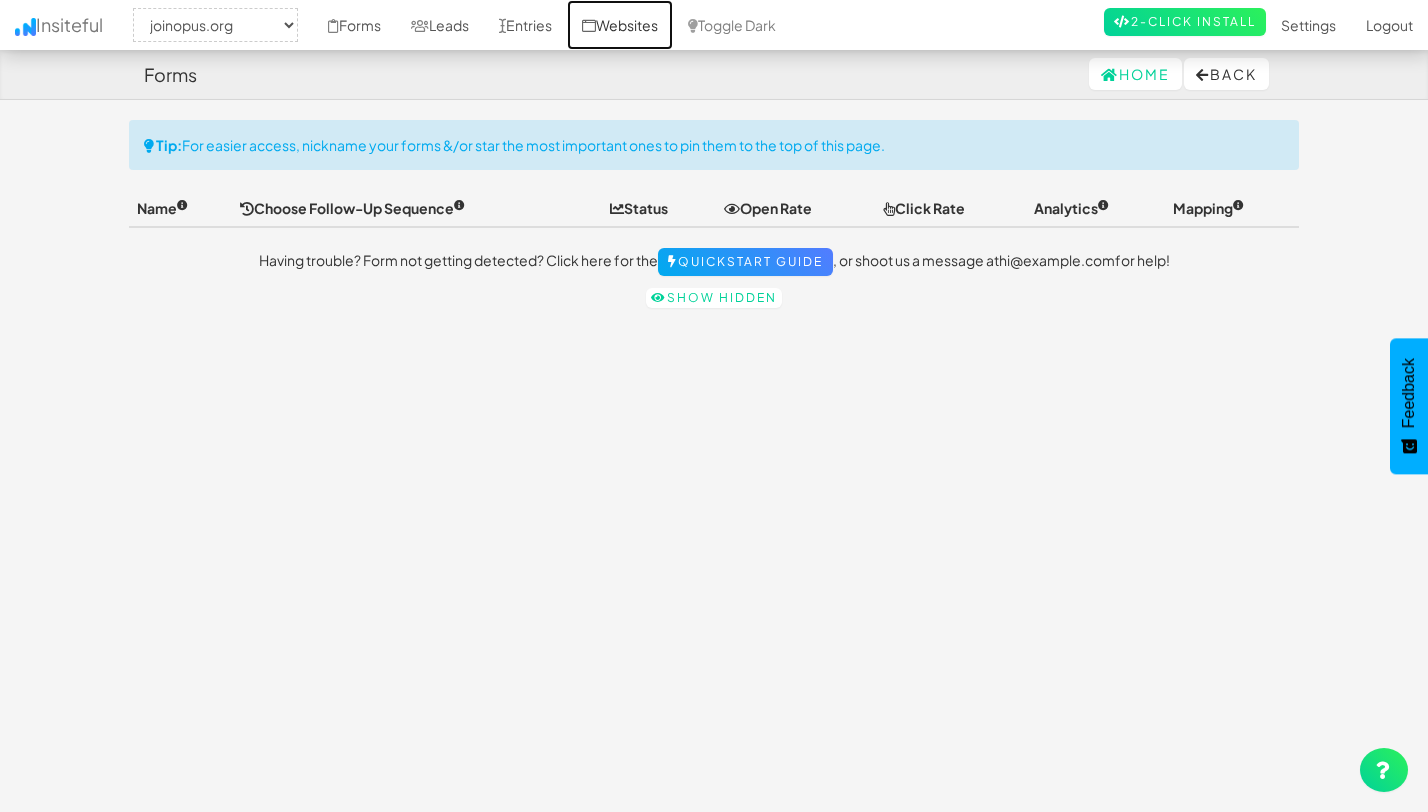 click on "Websites" at bounding box center [620, 25] 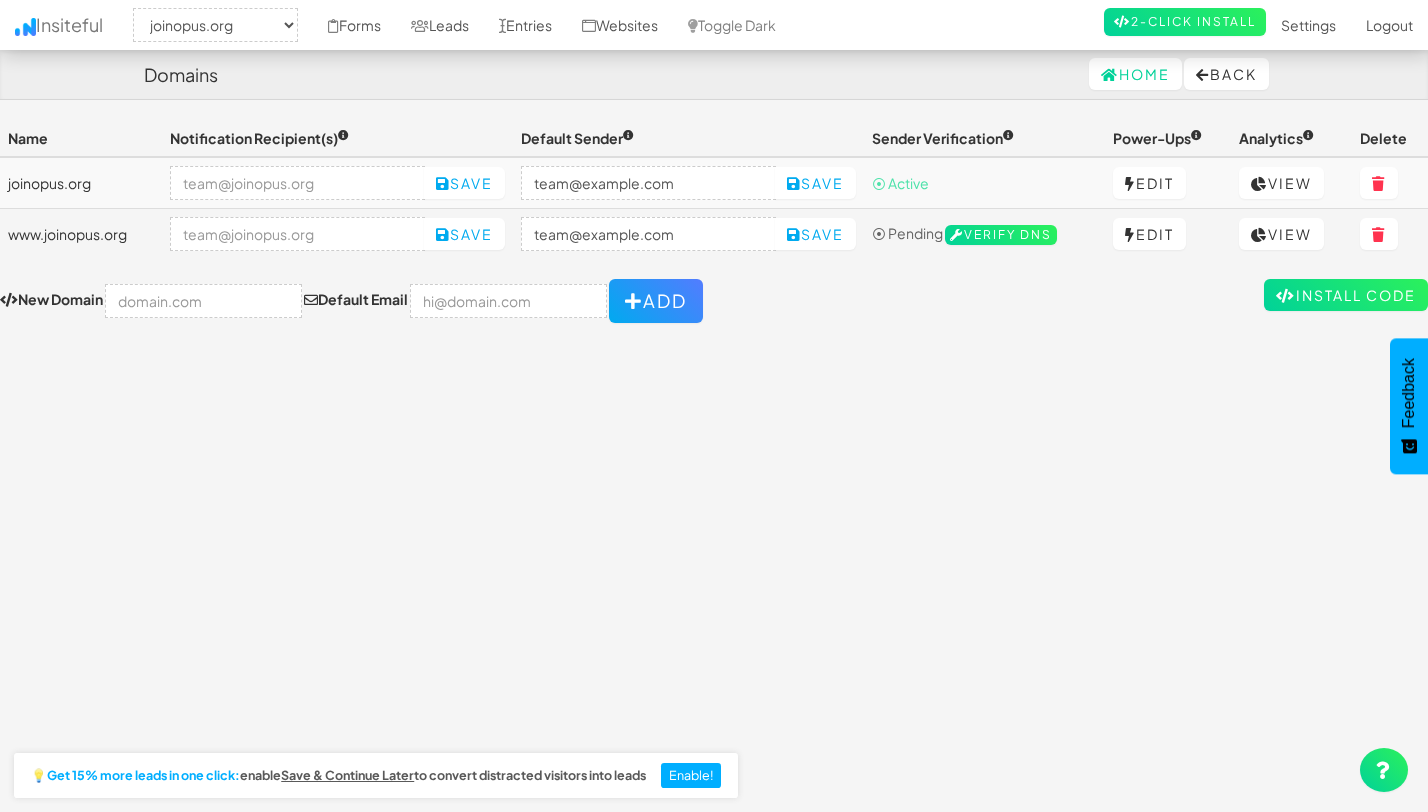 scroll, scrollTop: 0, scrollLeft: 0, axis: both 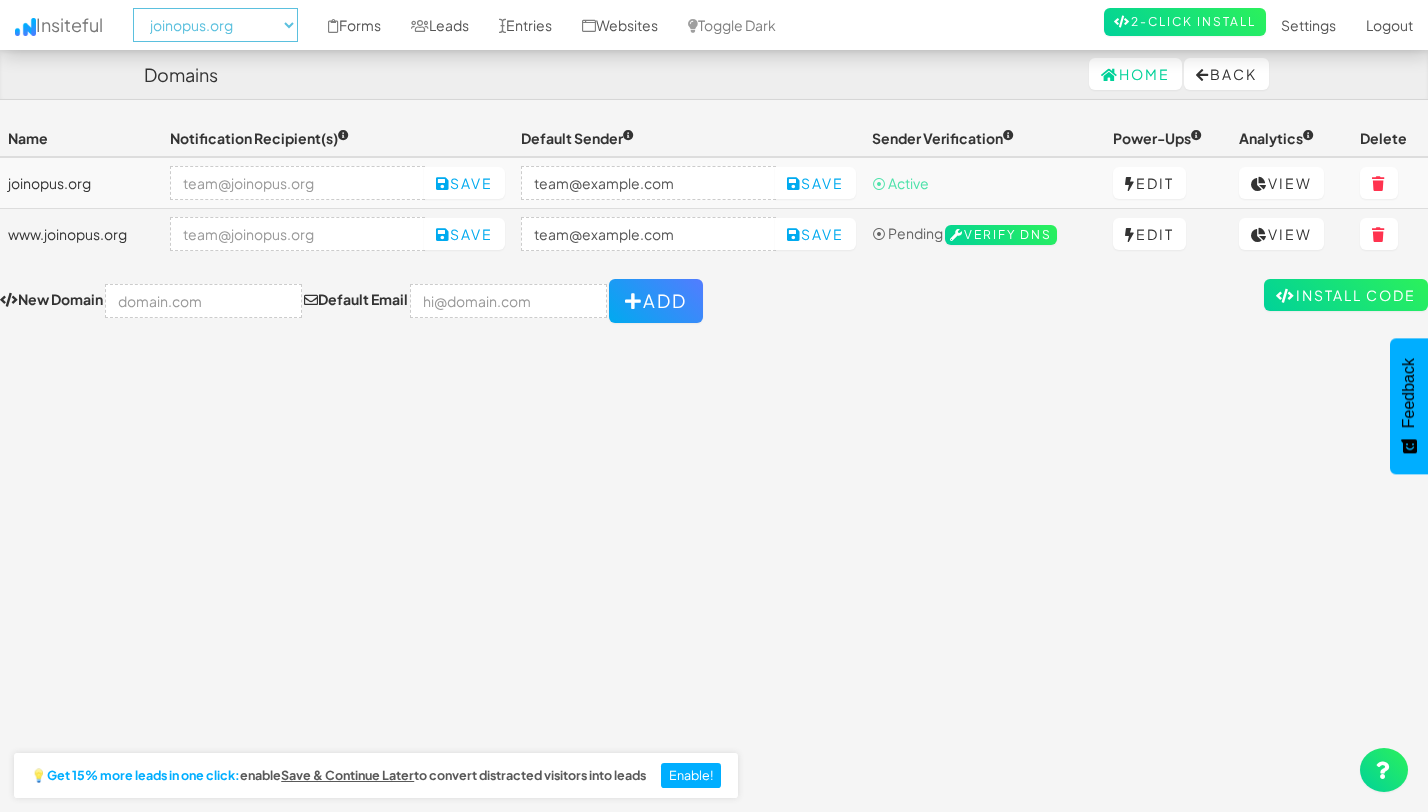 click on "-- None --  www.joinopus.org joinopus.org" at bounding box center [215, 25] 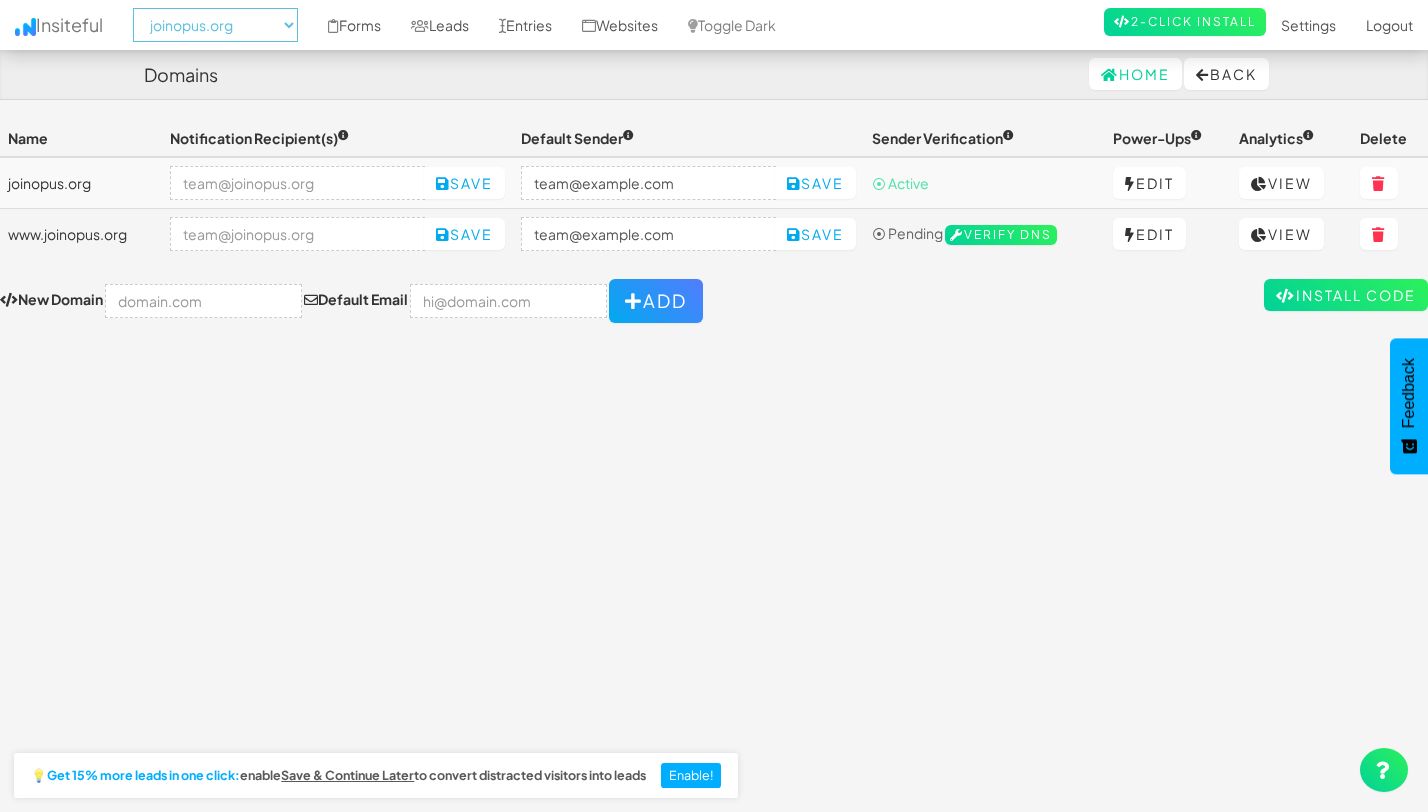 select on "2352" 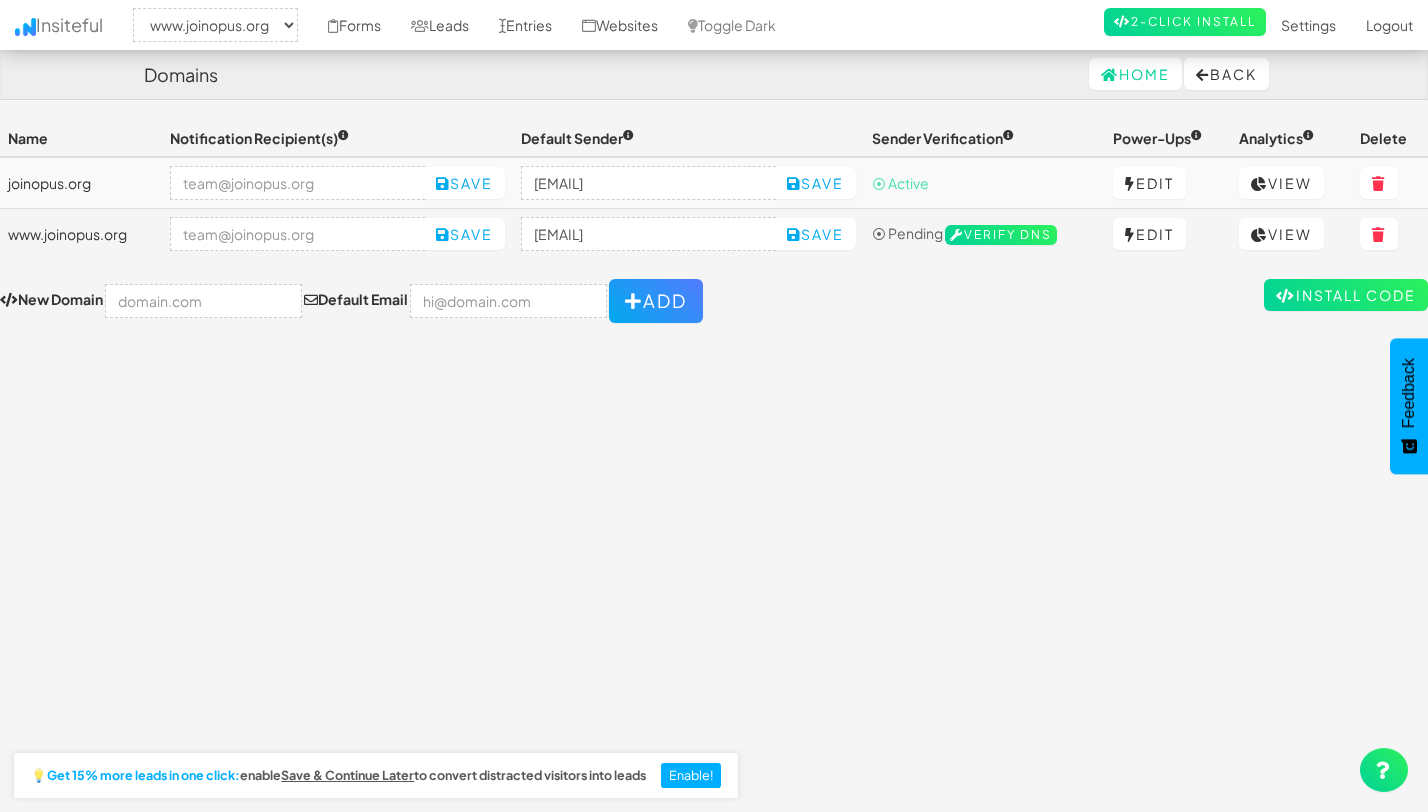 select on "2352" 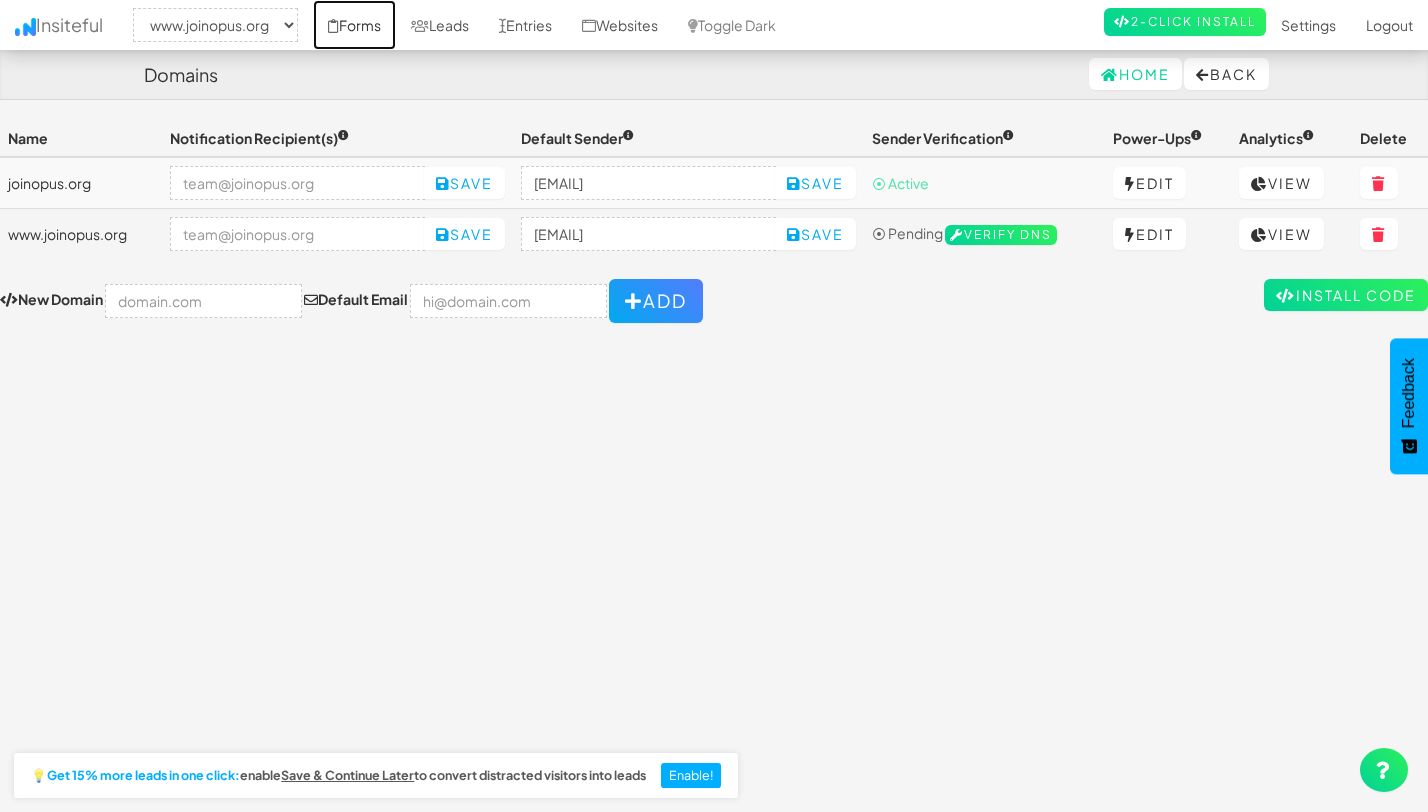 click on "Forms" at bounding box center (354, 25) 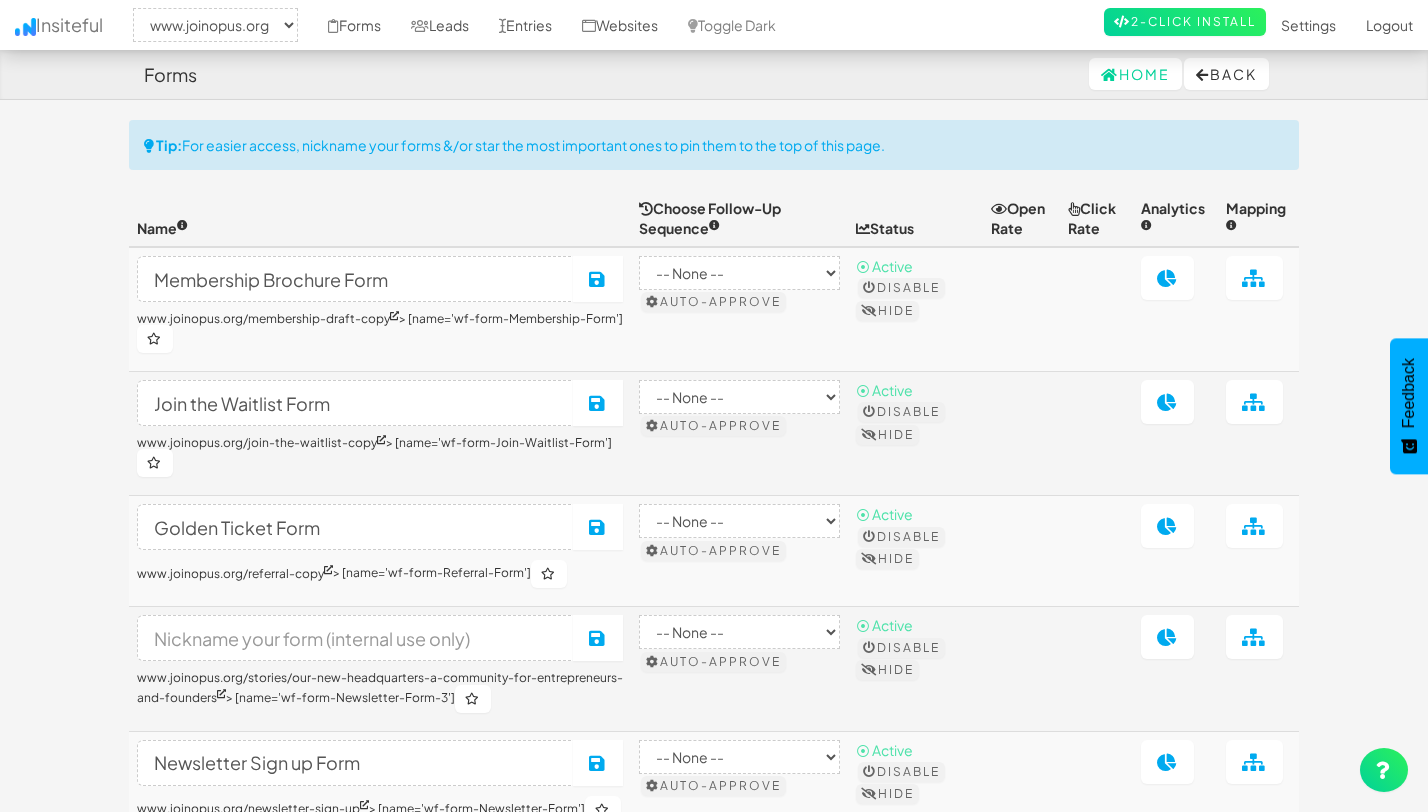 select on "2352" 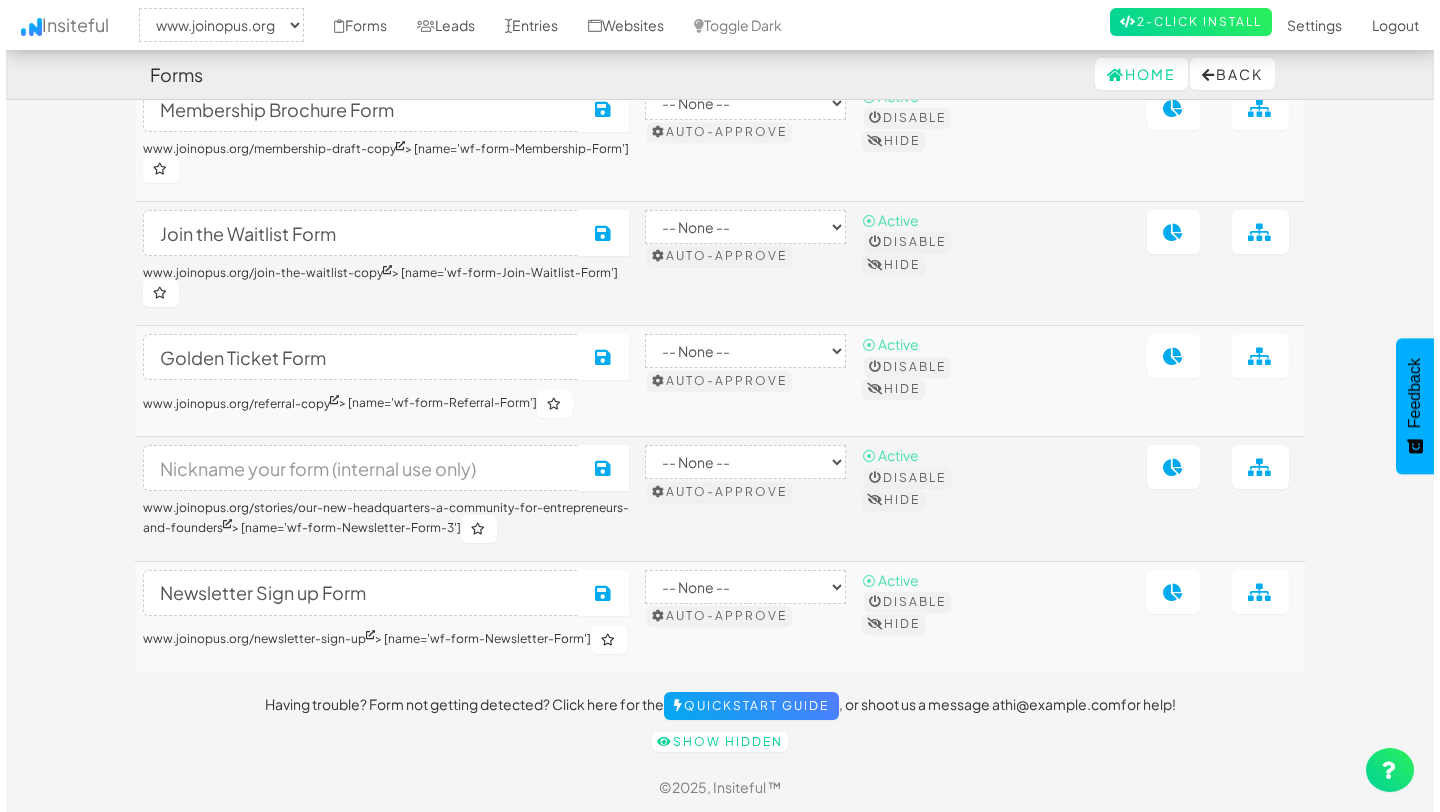 scroll, scrollTop: 182, scrollLeft: 0, axis: vertical 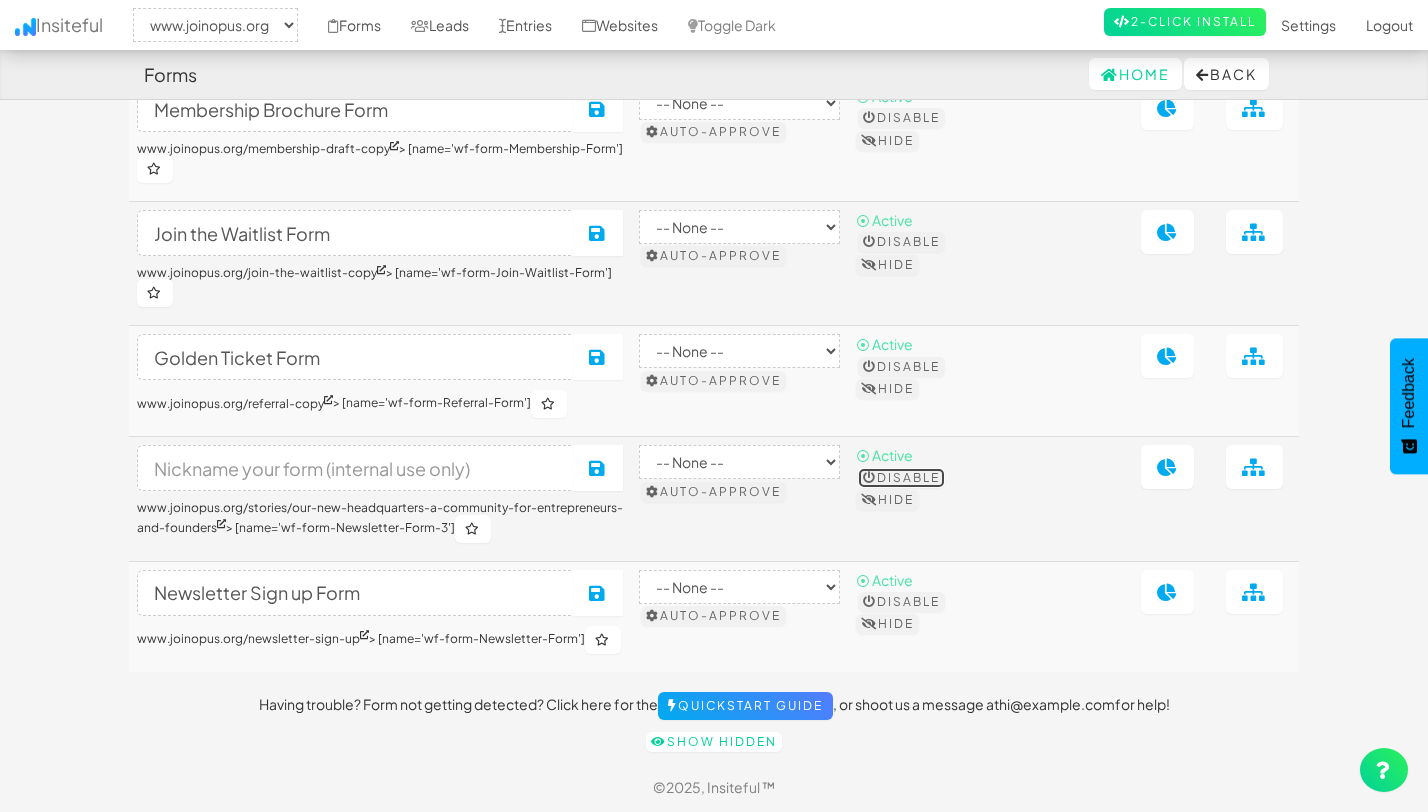 click on "Disable" at bounding box center [901, 478] 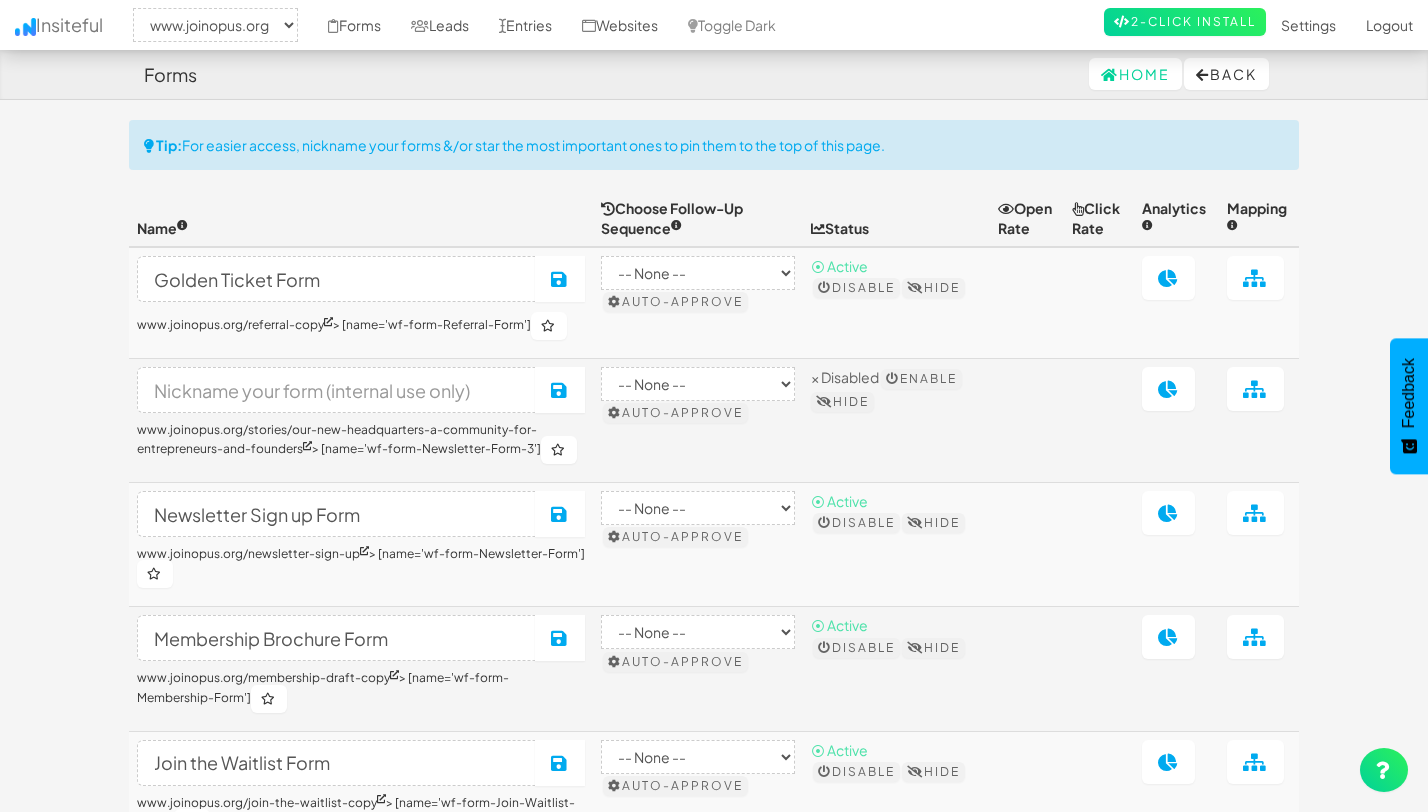 select on "2352" 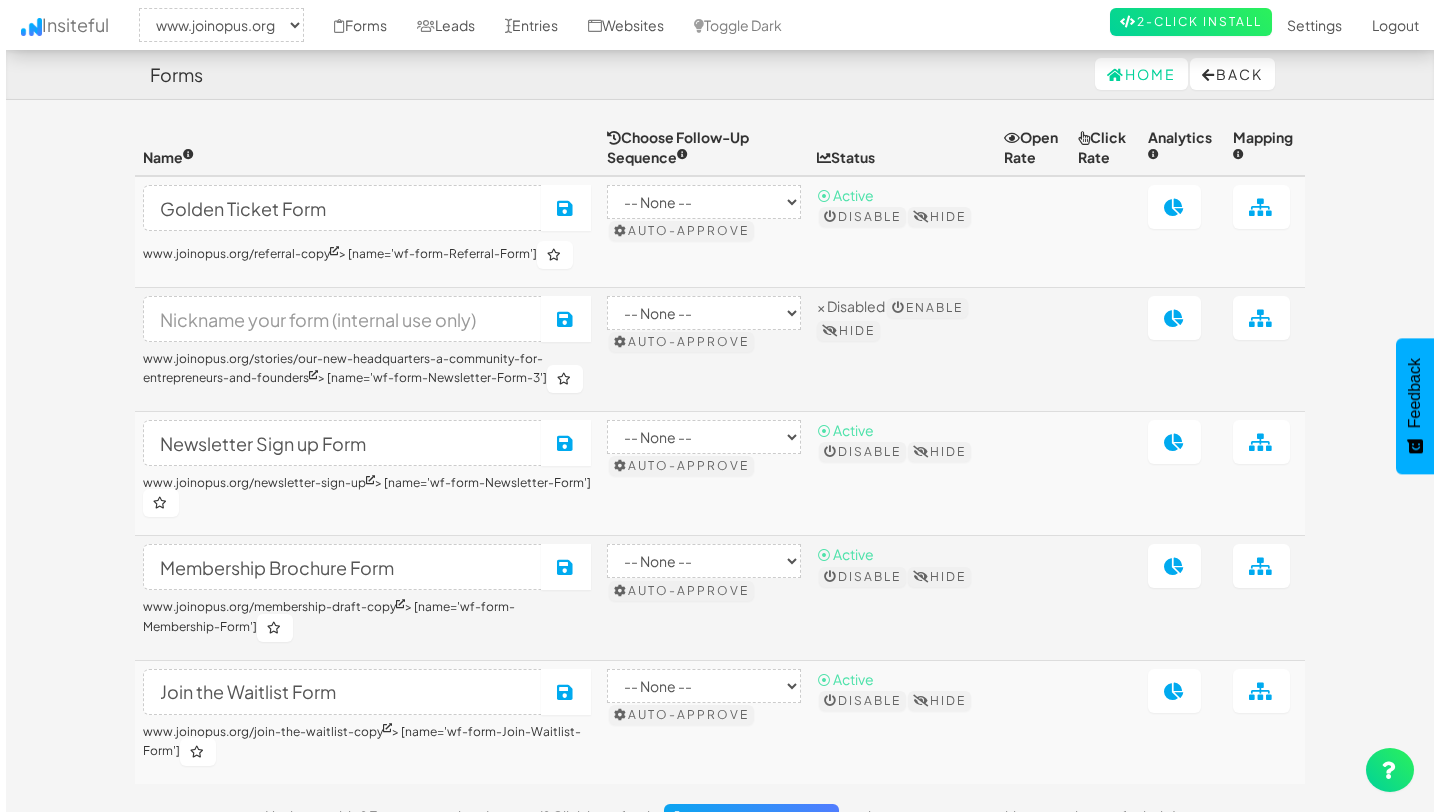 scroll, scrollTop: 49, scrollLeft: 0, axis: vertical 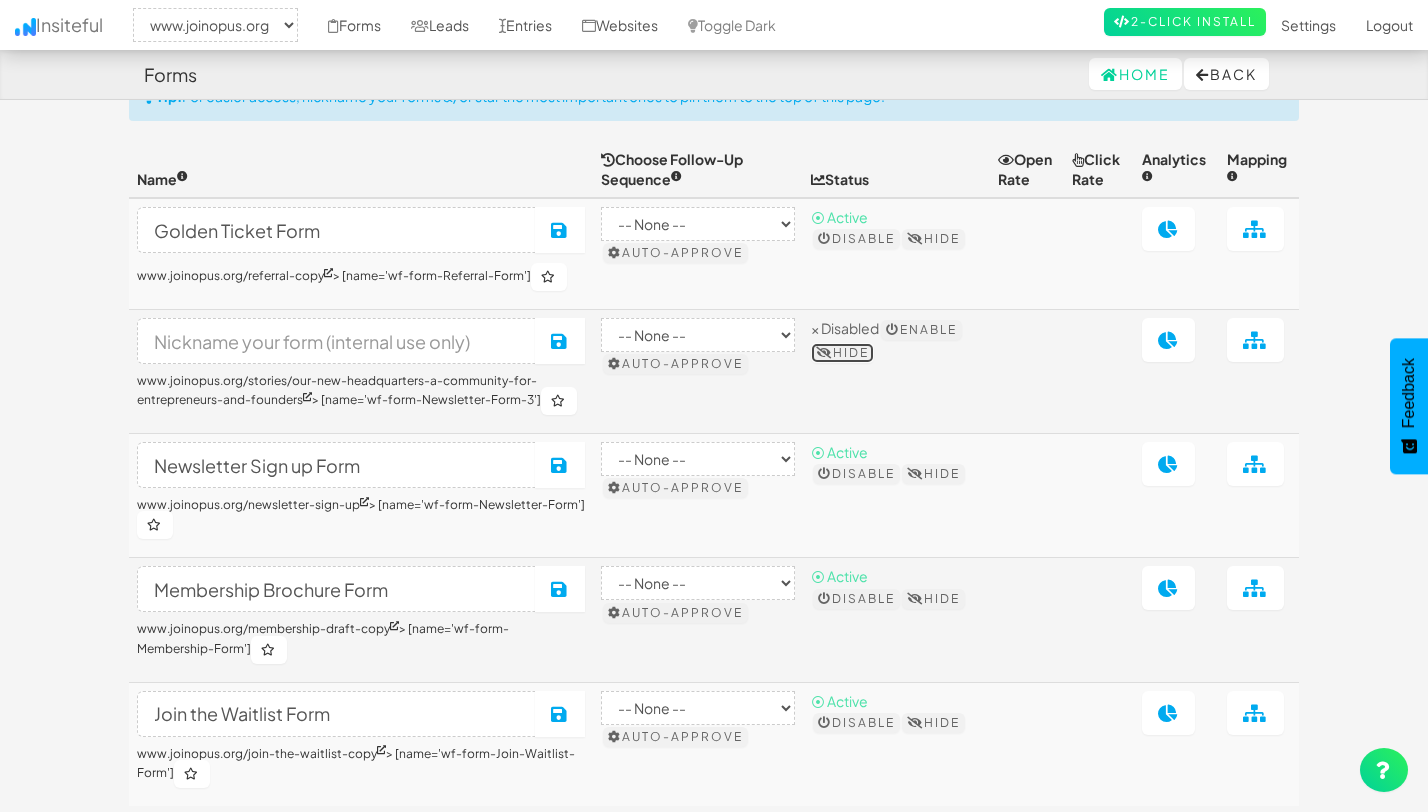 click on "Hide" at bounding box center (842, 353) 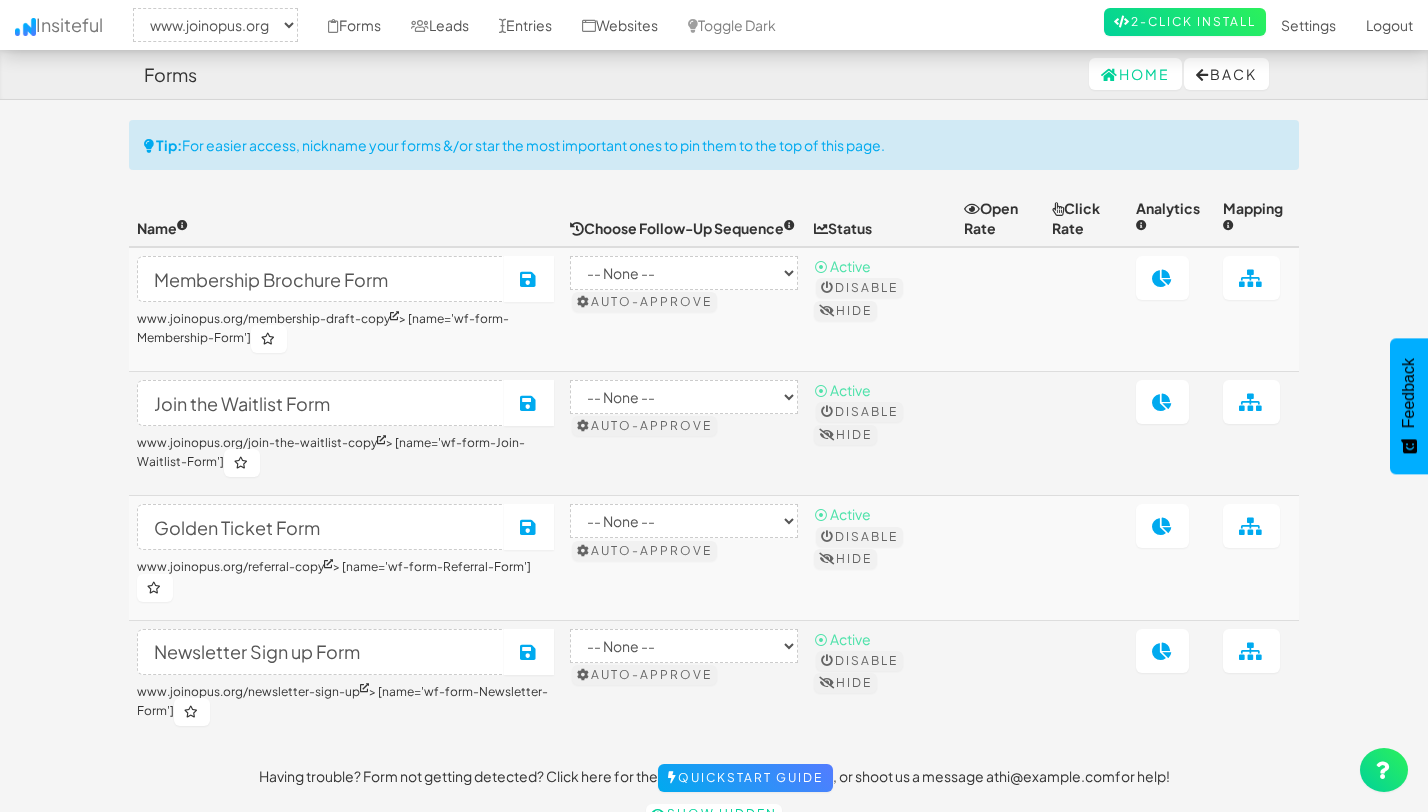 select on "2352" 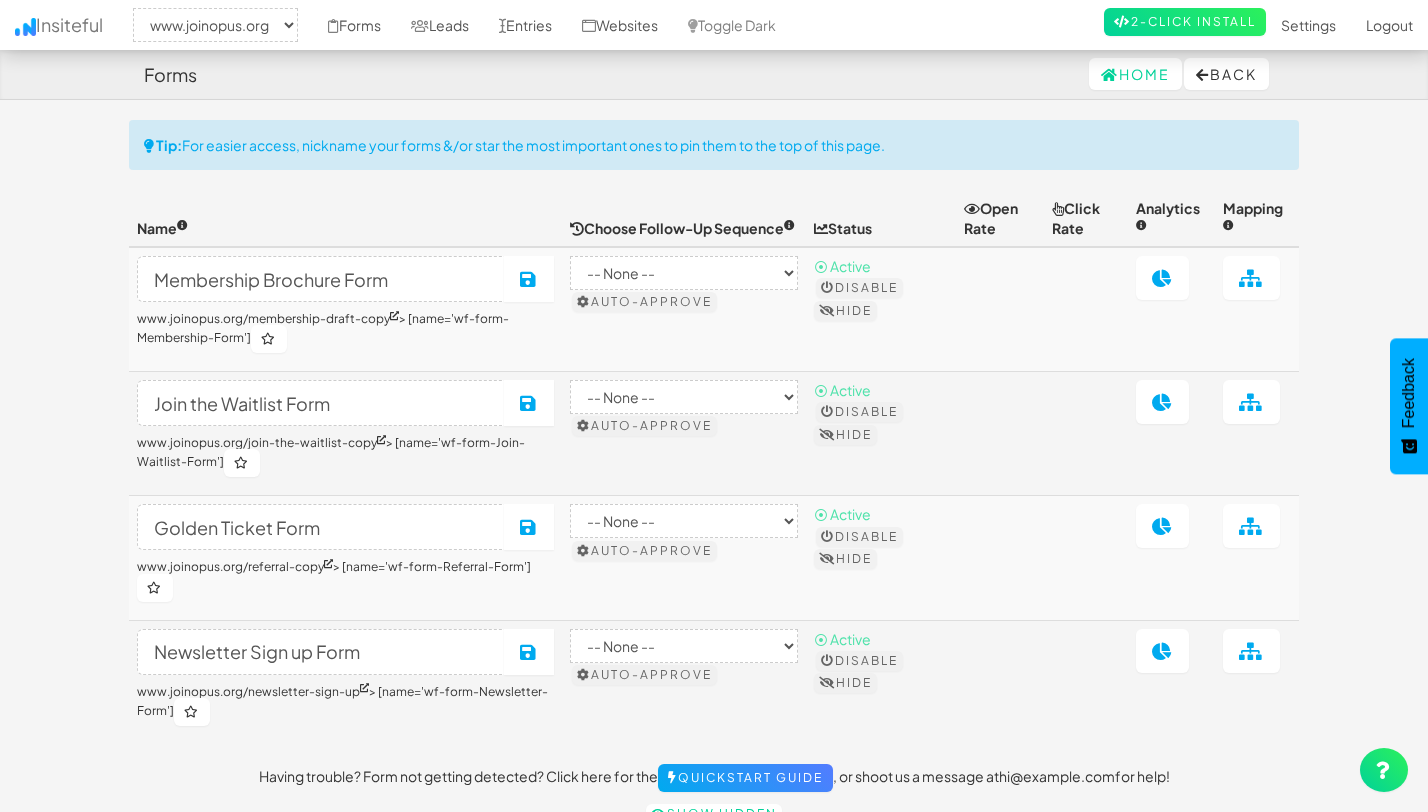 scroll, scrollTop: 49, scrollLeft: 0, axis: vertical 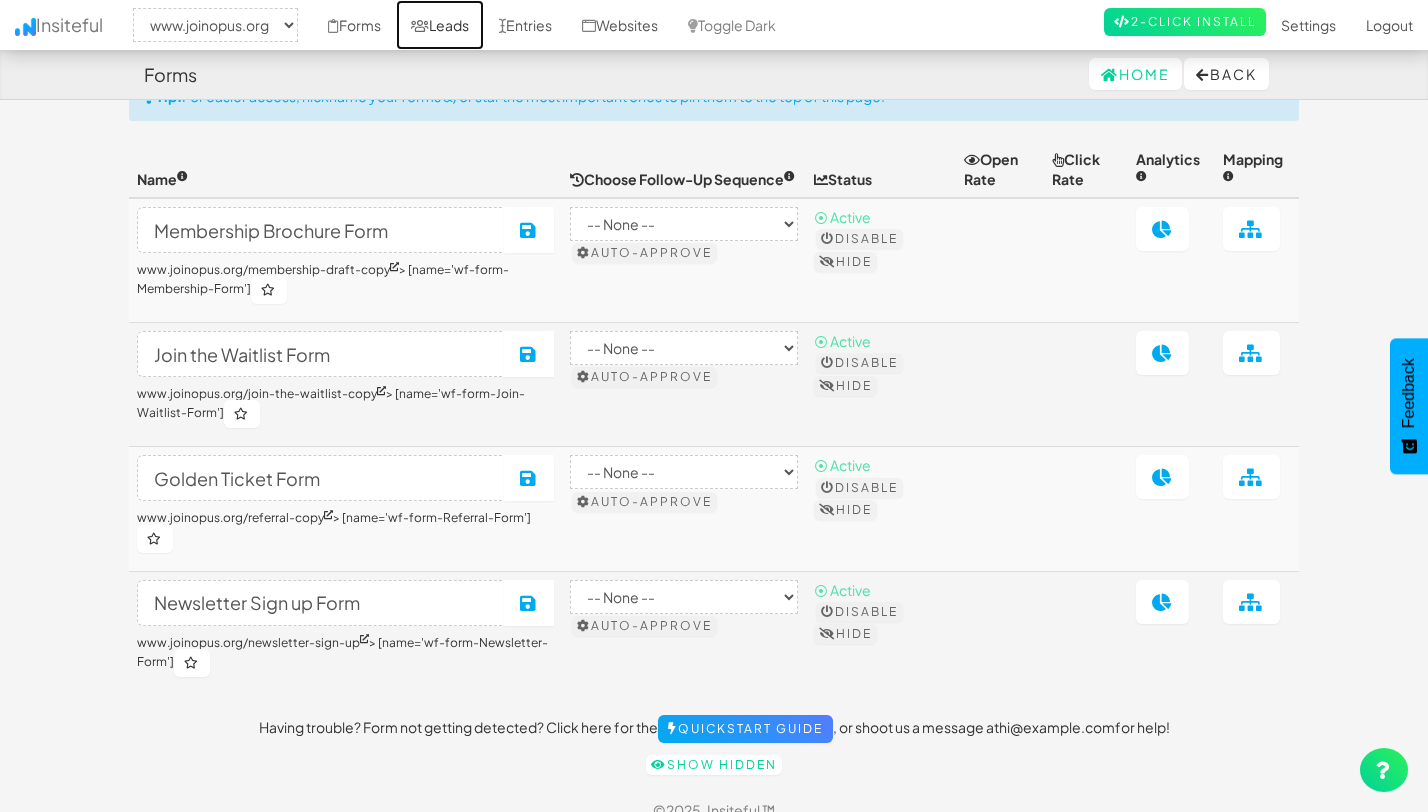 click on "Leads" at bounding box center [440, 25] 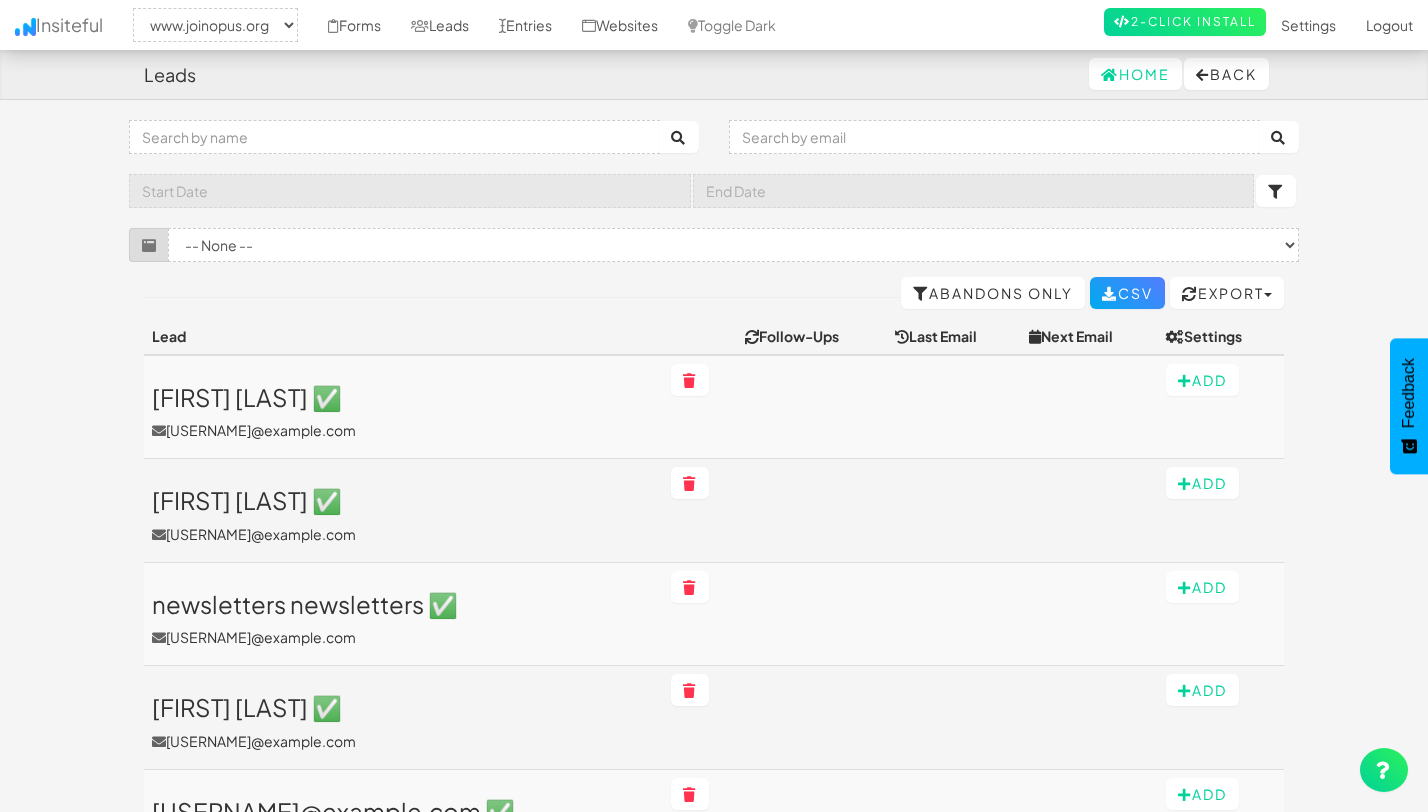 select on "2352" 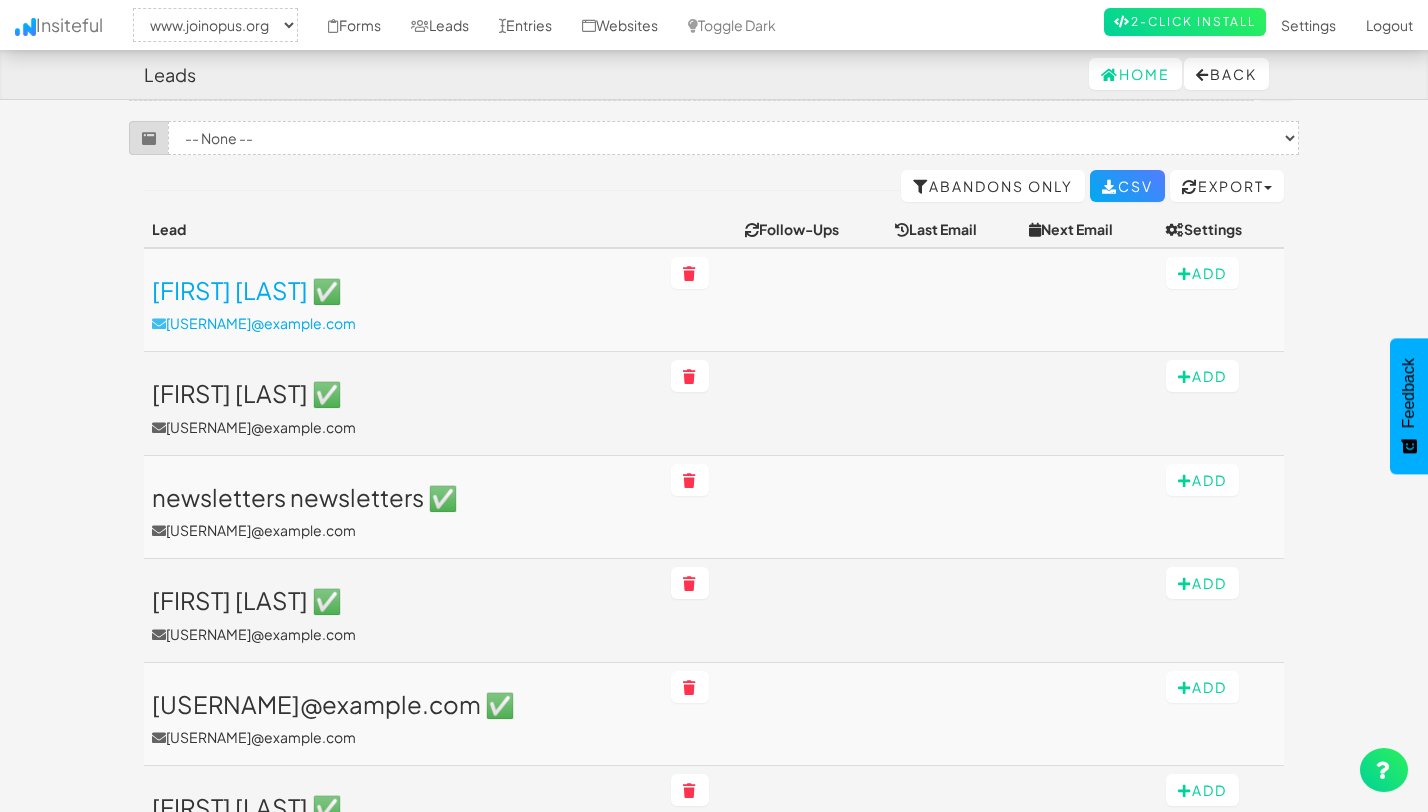 scroll, scrollTop: 0, scrollLeft: 0, axis: both 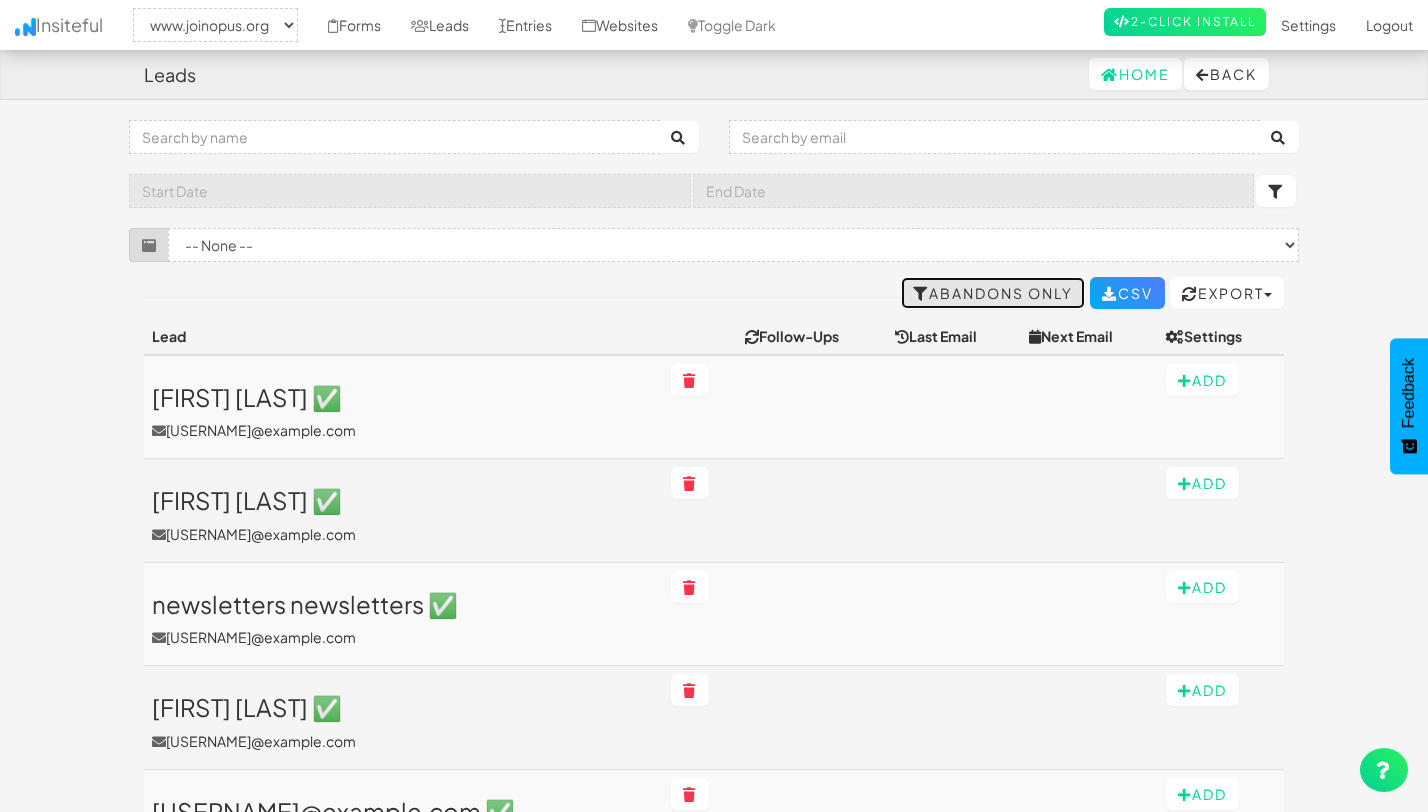 click on "Abandons Only" at bounding box center (993, 293) 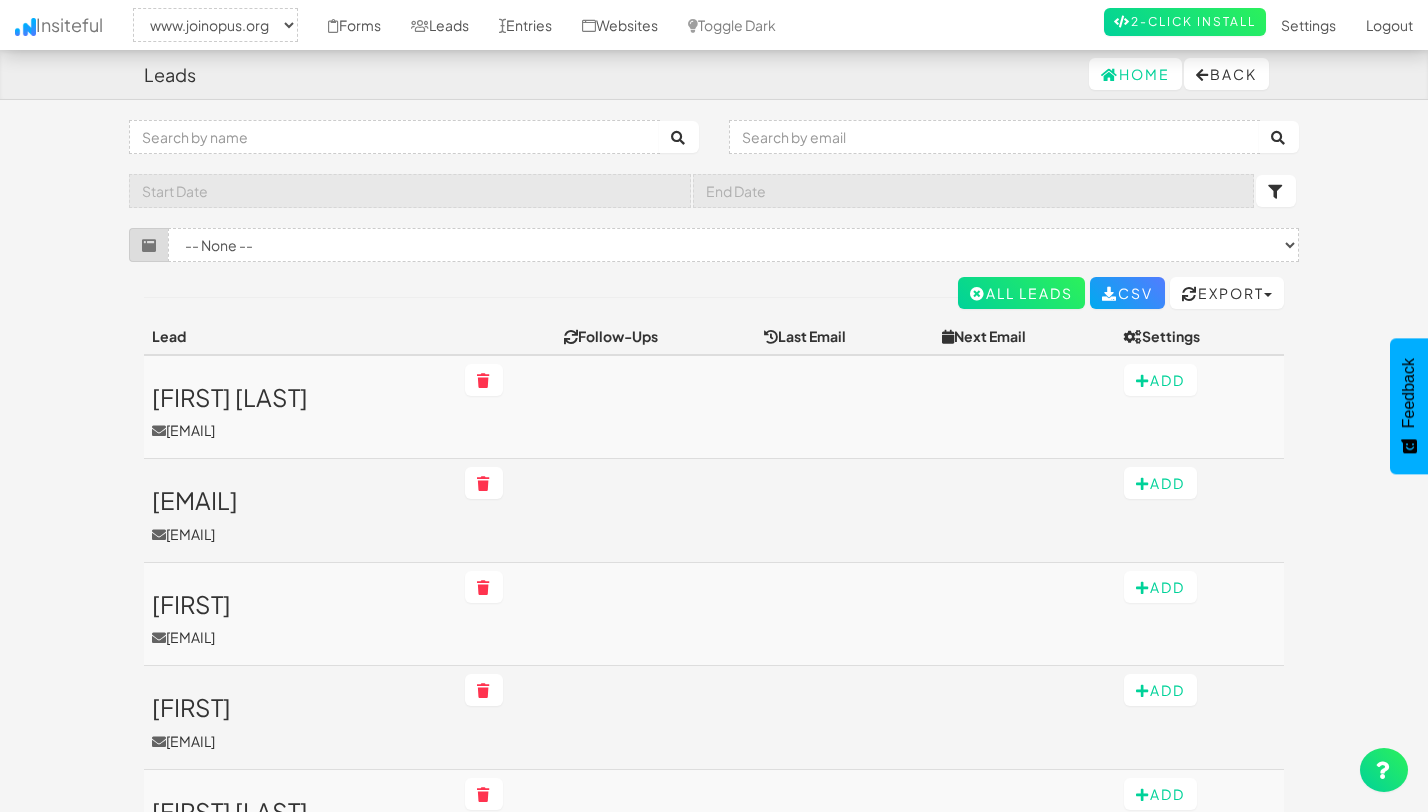 select on "2352" 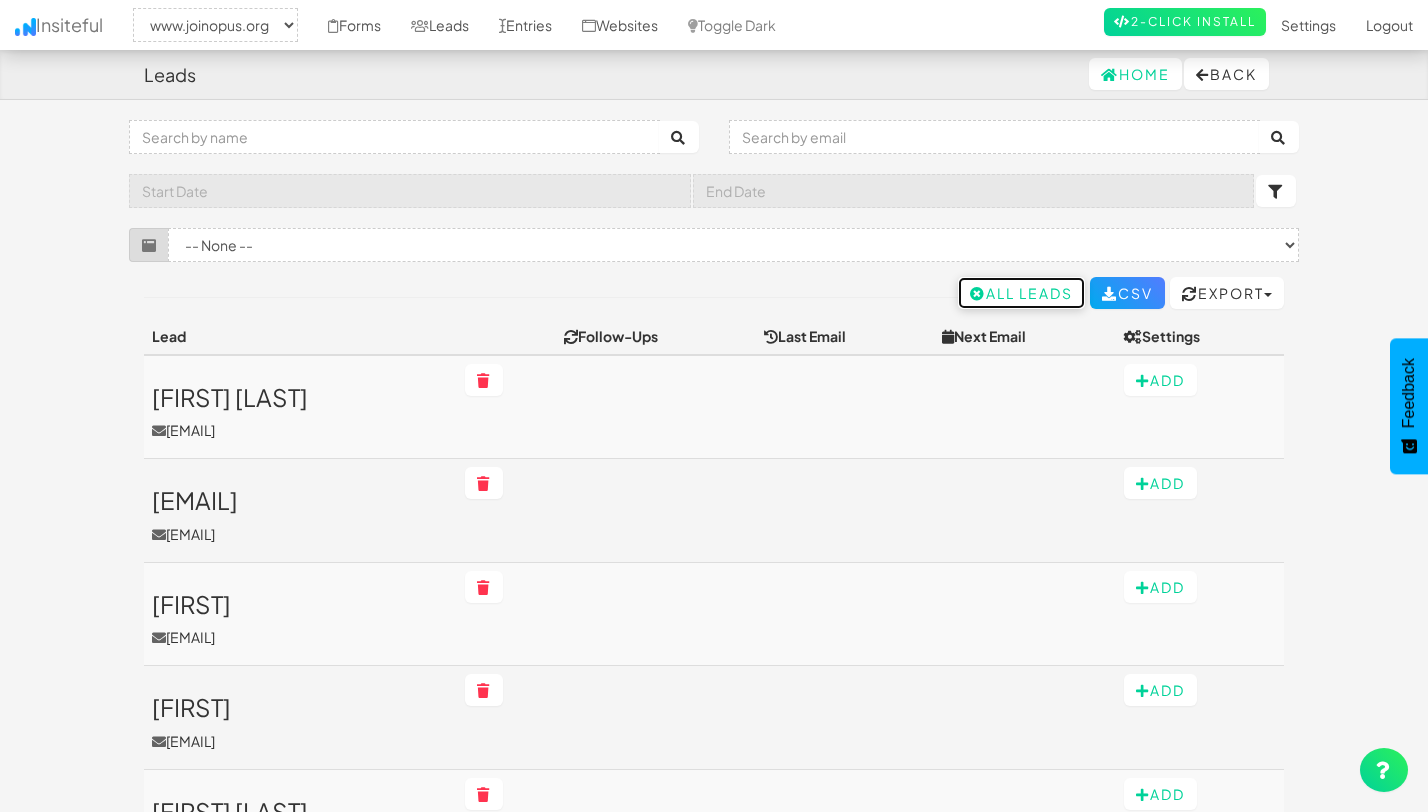 click on "All Leads" at bounding box center (1021, 293) 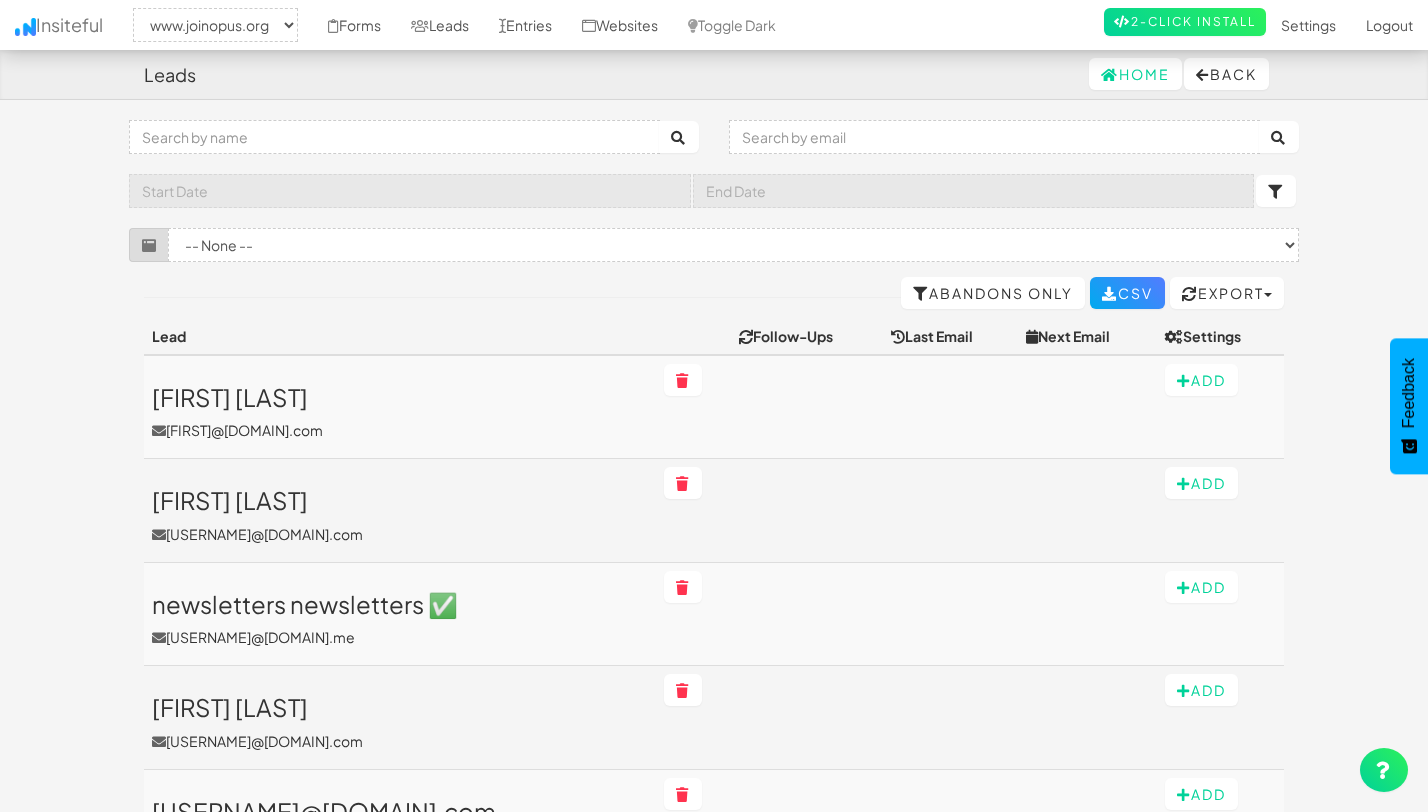 select on "2352" 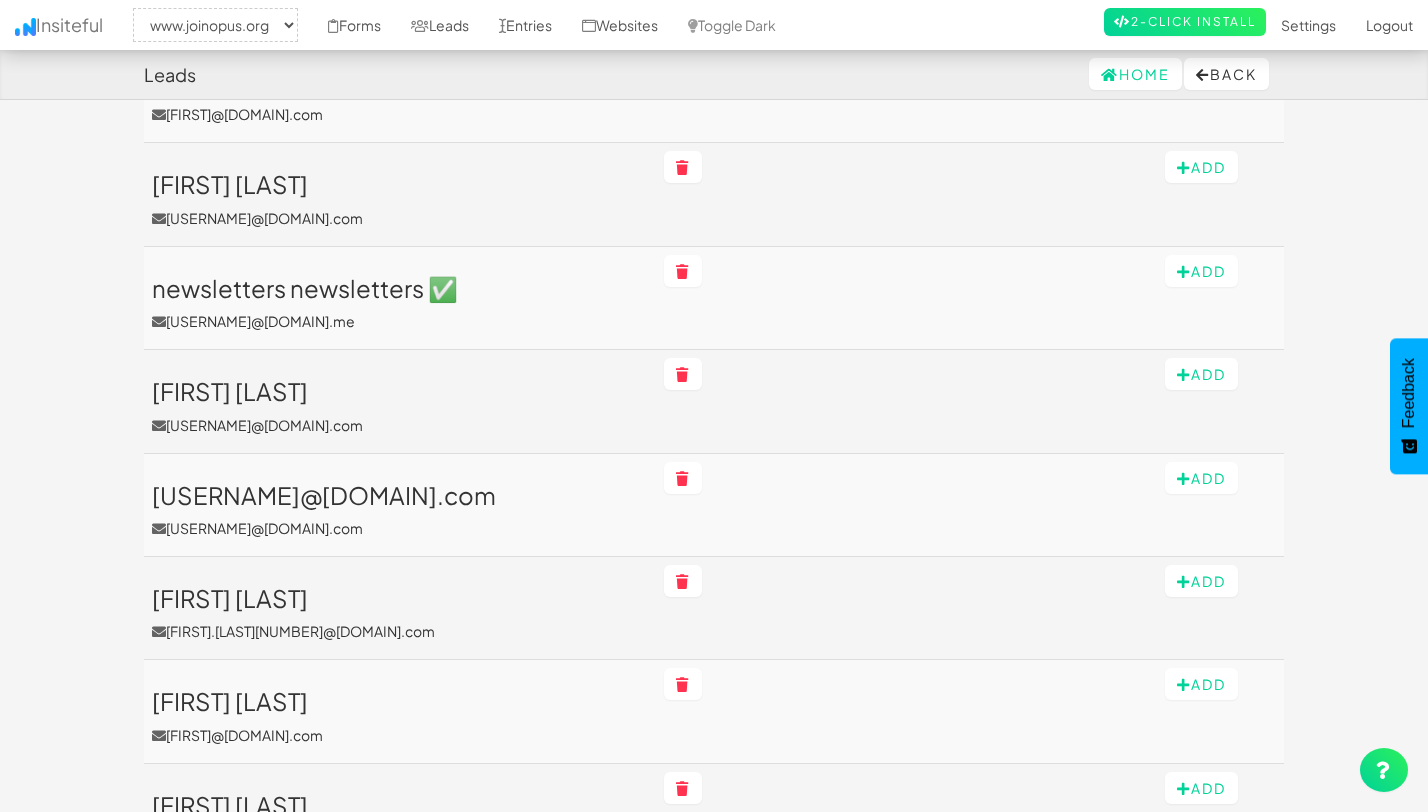 scroll, scrollTop: 0, scrollLeft: 0, axis: both 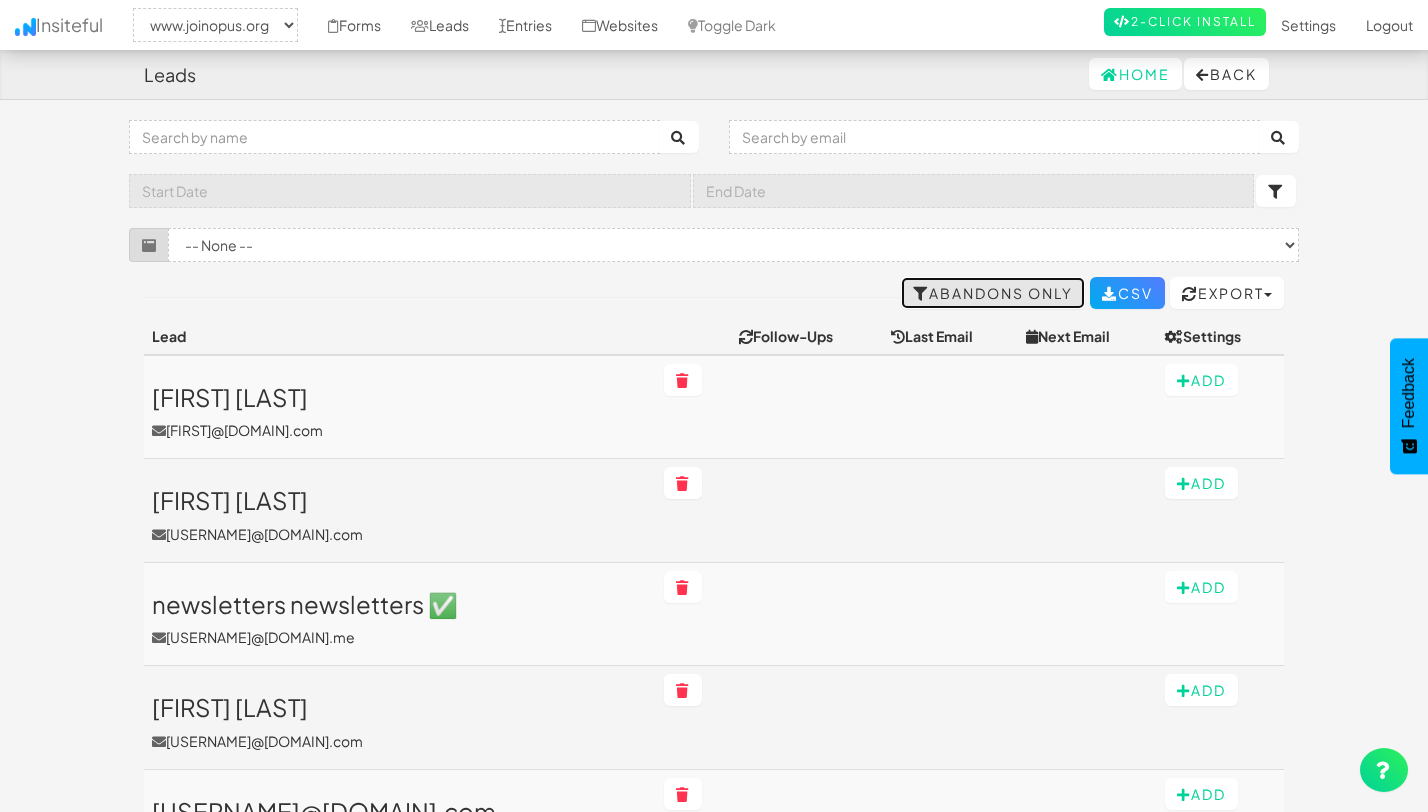 click on "Abandons Only" at bounding box center (993, 293) 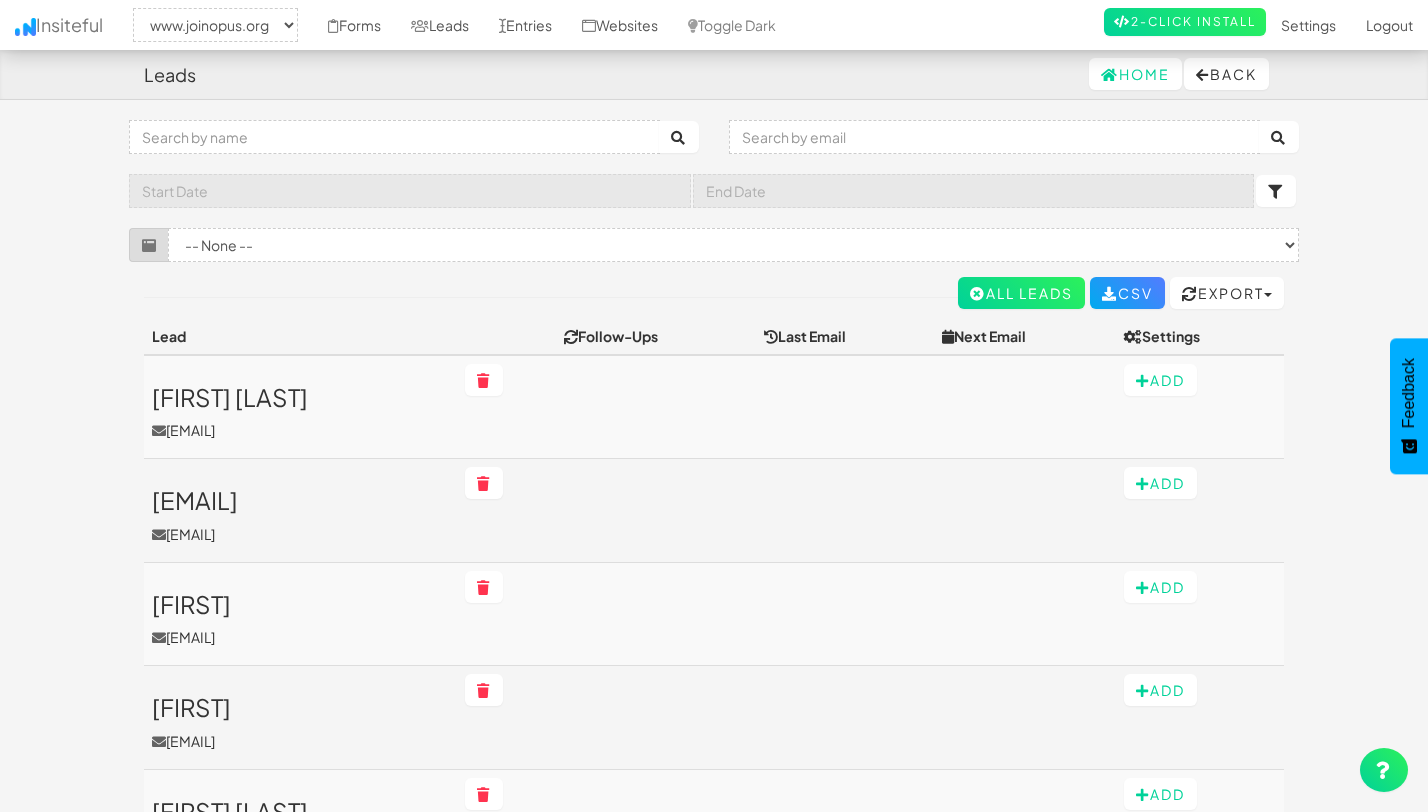 select on "2352" 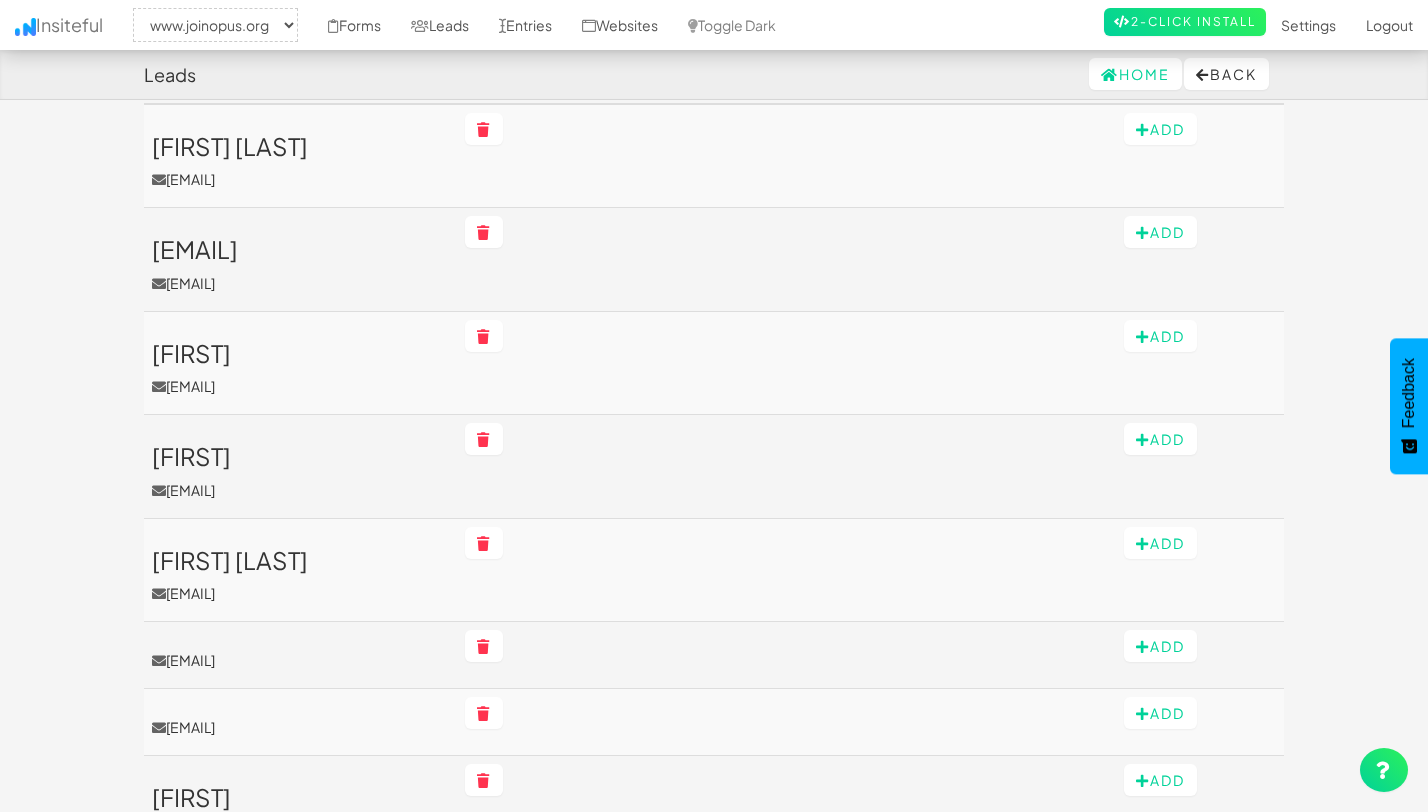 scroll, scrollTop: 0, scrollLeft: 0, axis: both 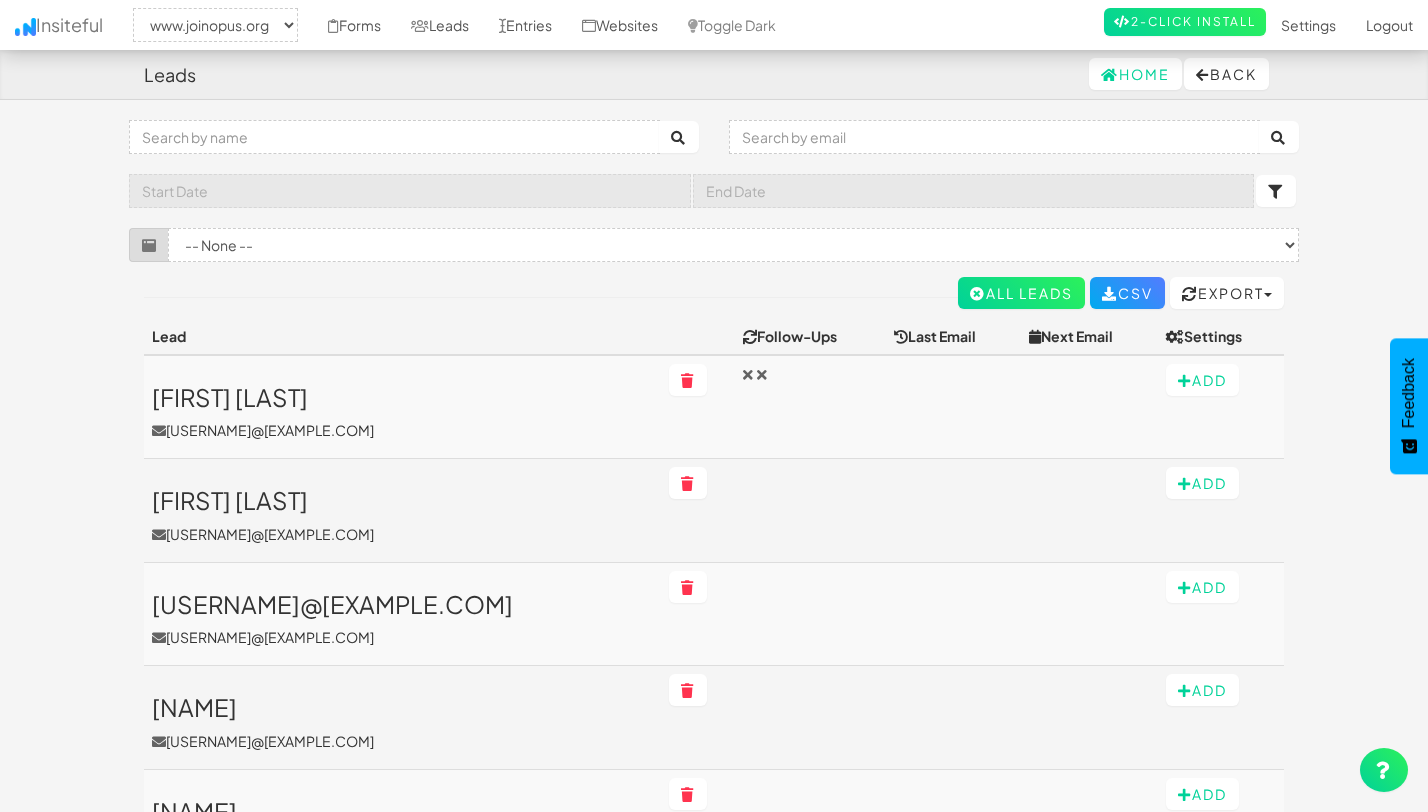 select on "2352" 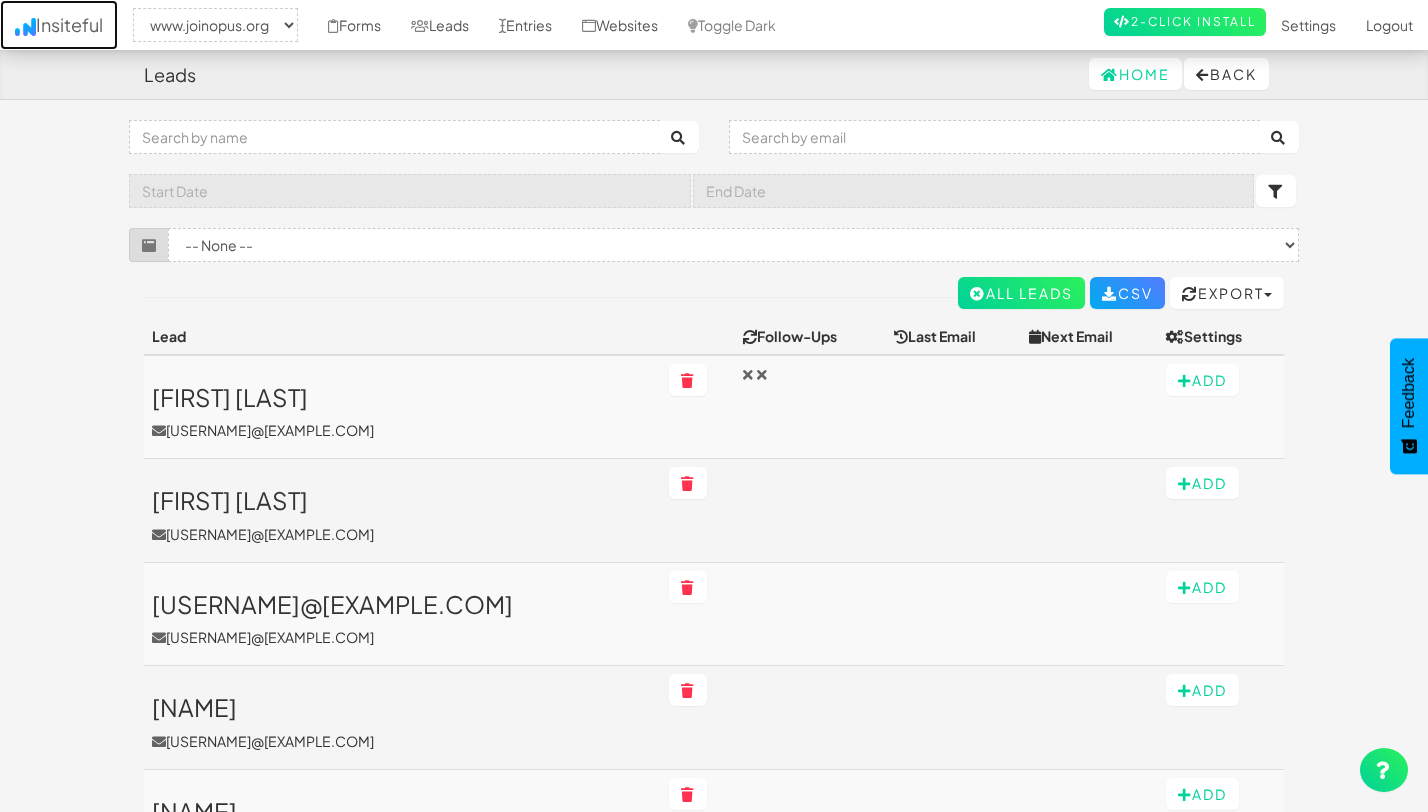 click on "Insiteful" at bounding box center [59, 25] 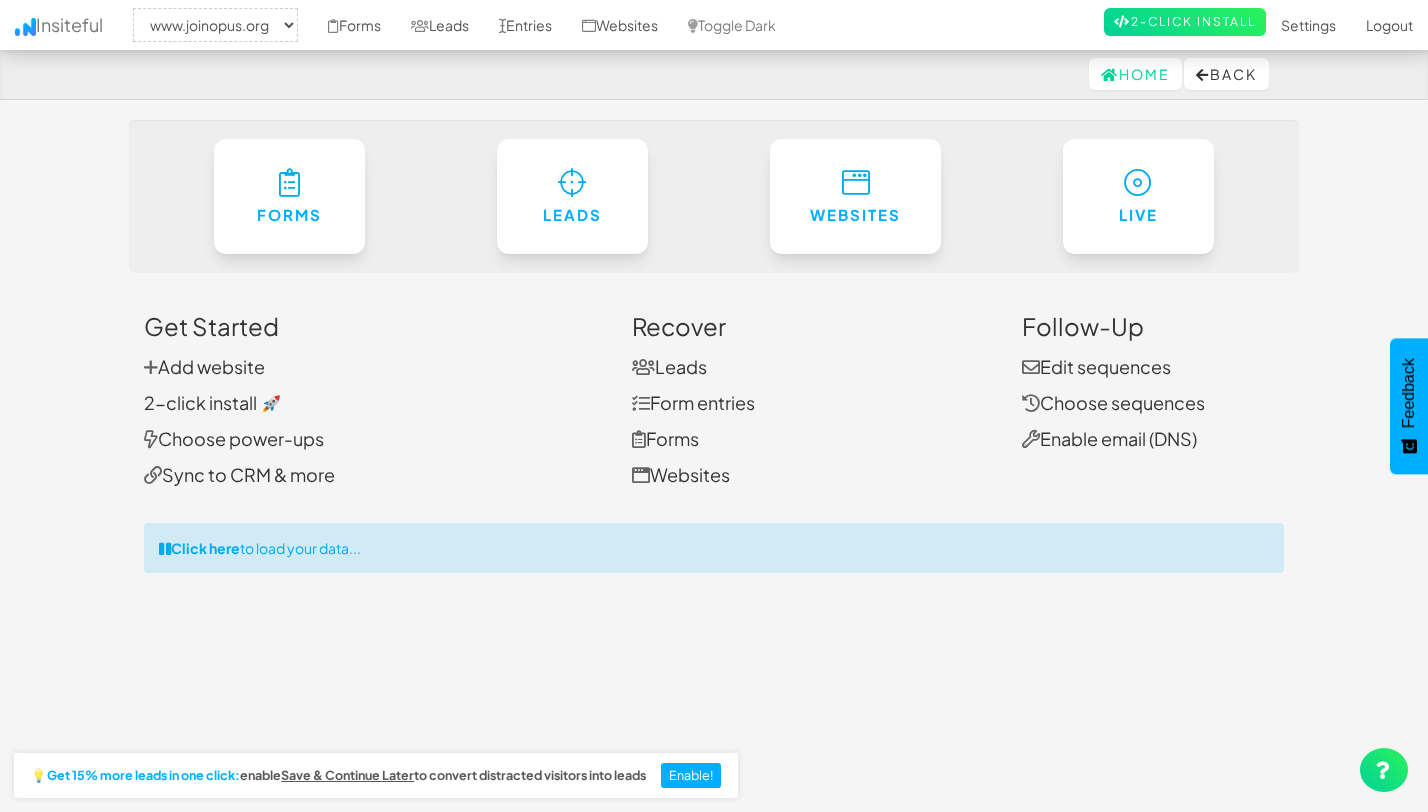 select on "2352" 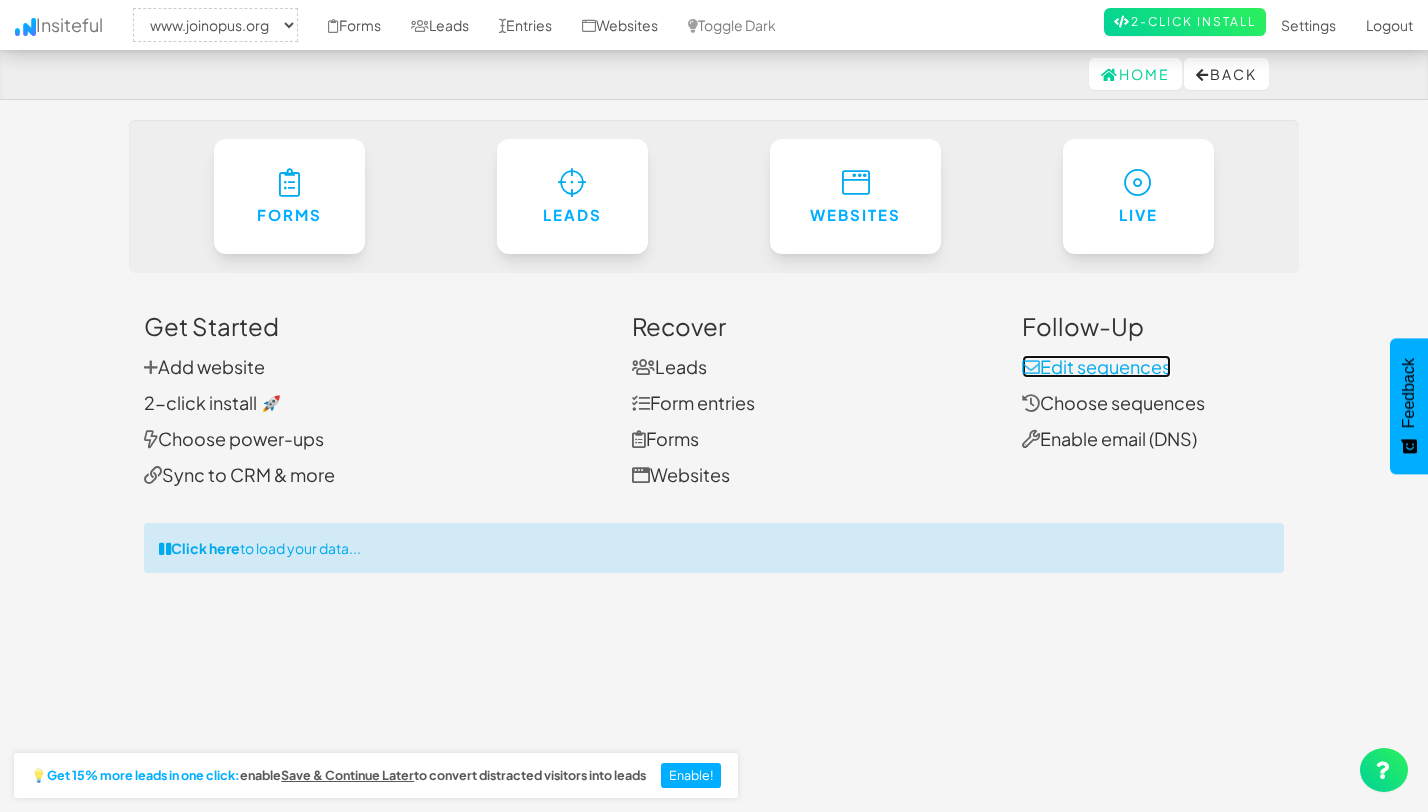 click on "Edit sequences" at bounding box center (1096, 366) 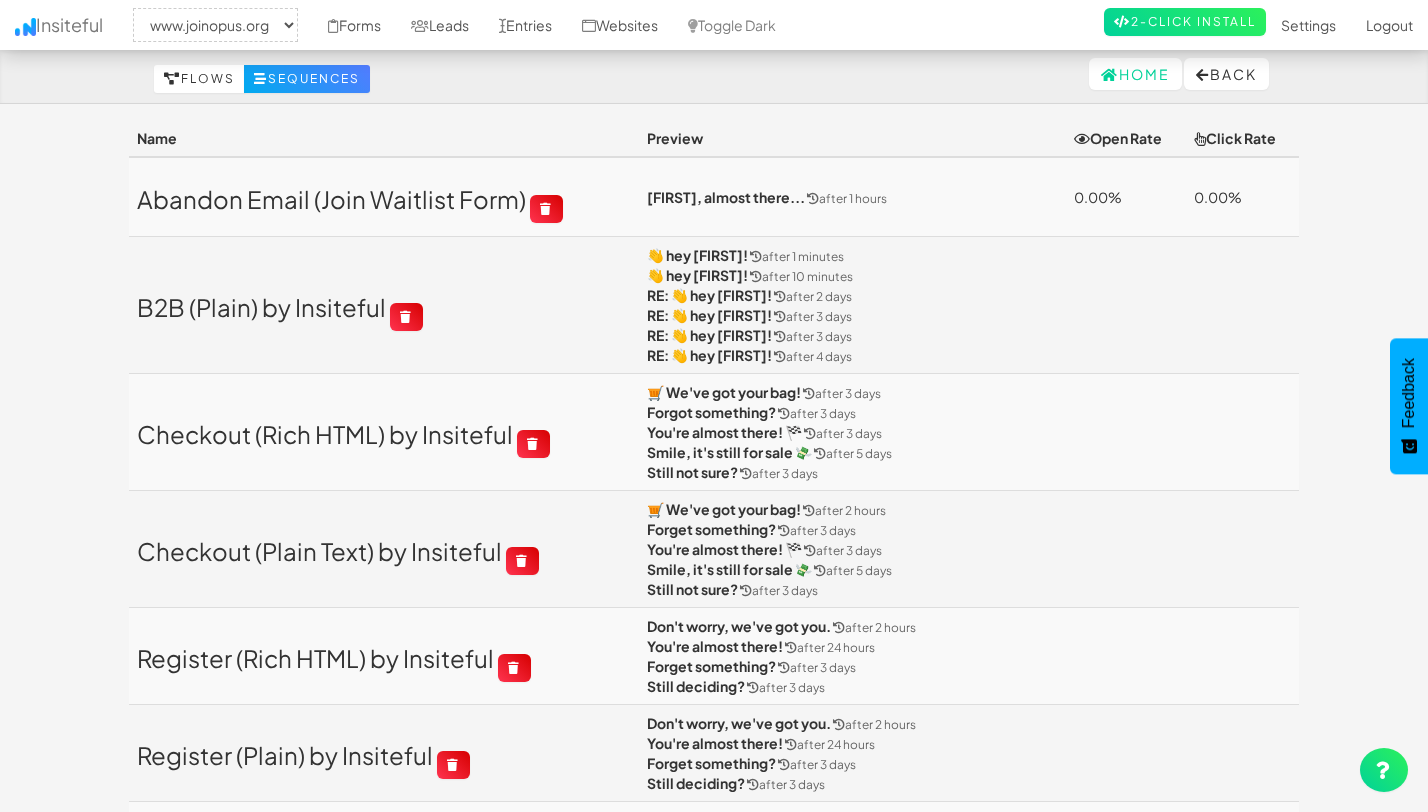select on "2352" 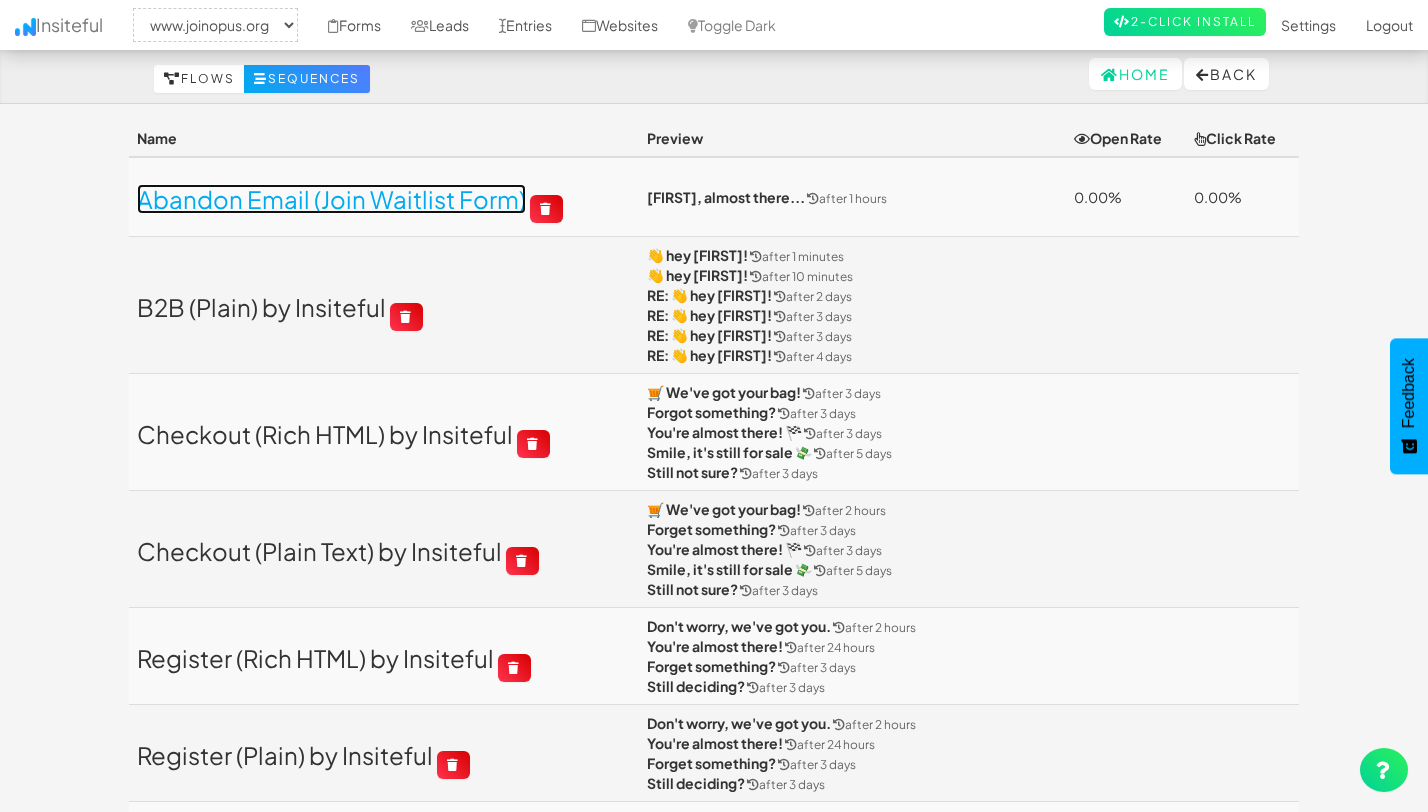 click on "Abandon Email (Join Waitlist Form)" at bounding box center (331, 199) 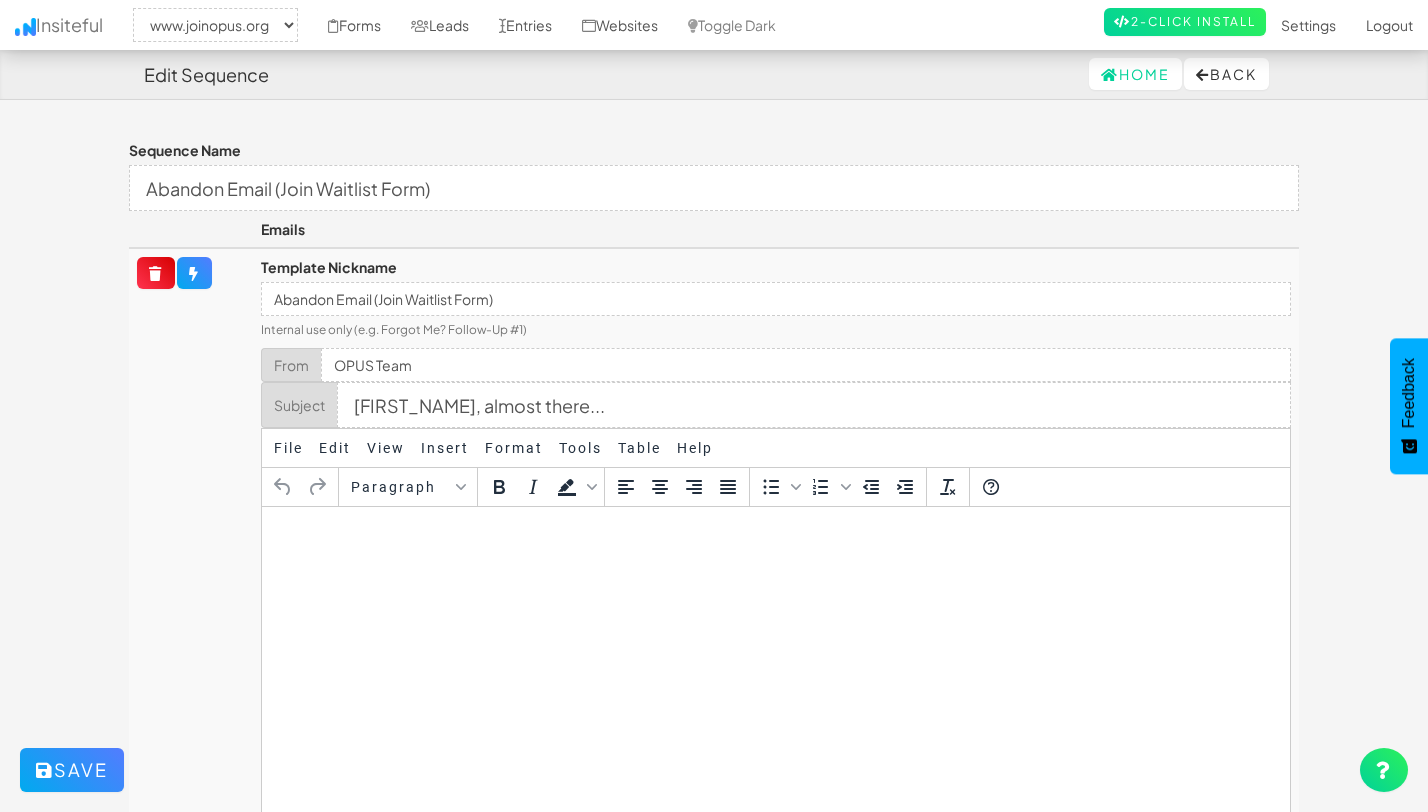 select on "2352" 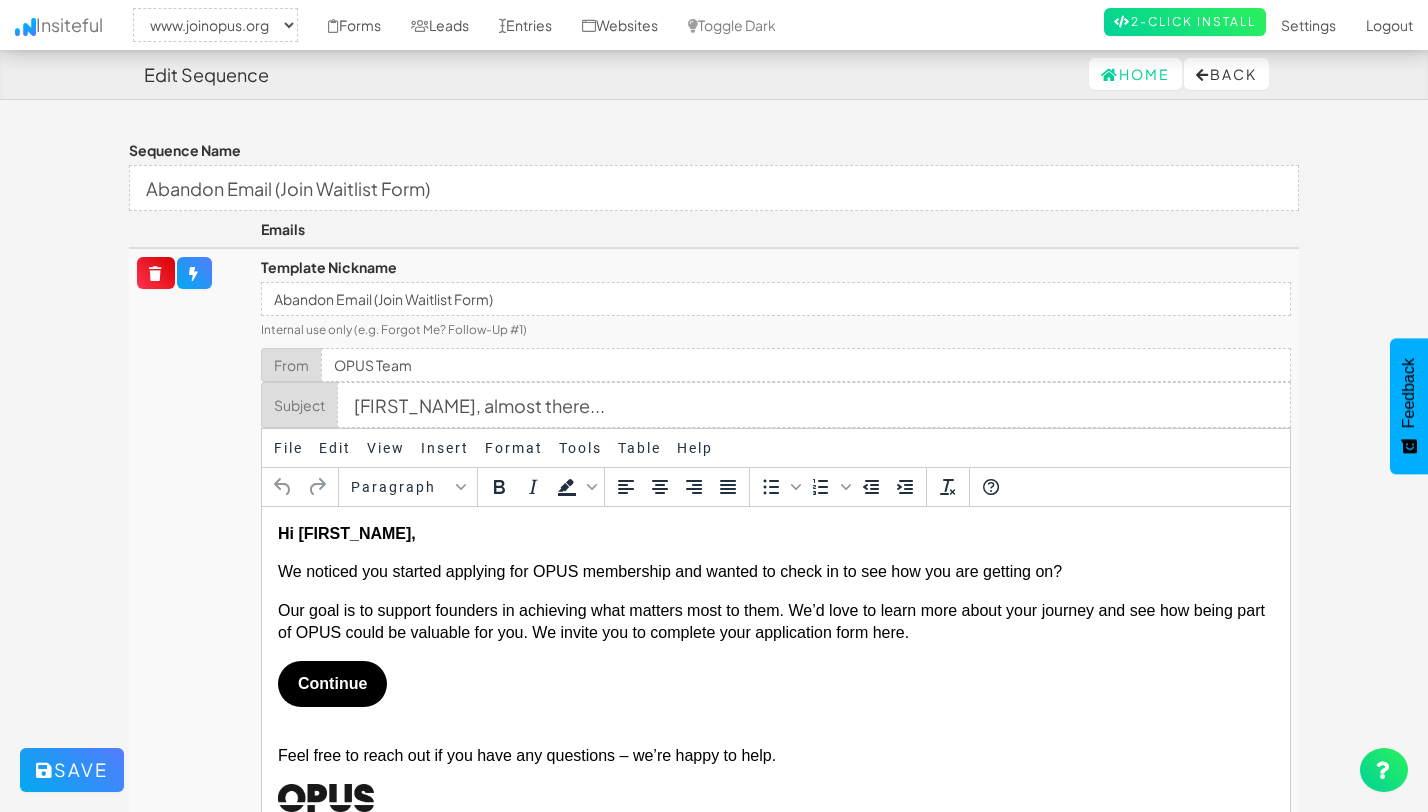 scroll, scrollTop: 0, scrollLeft: 0, axis: both 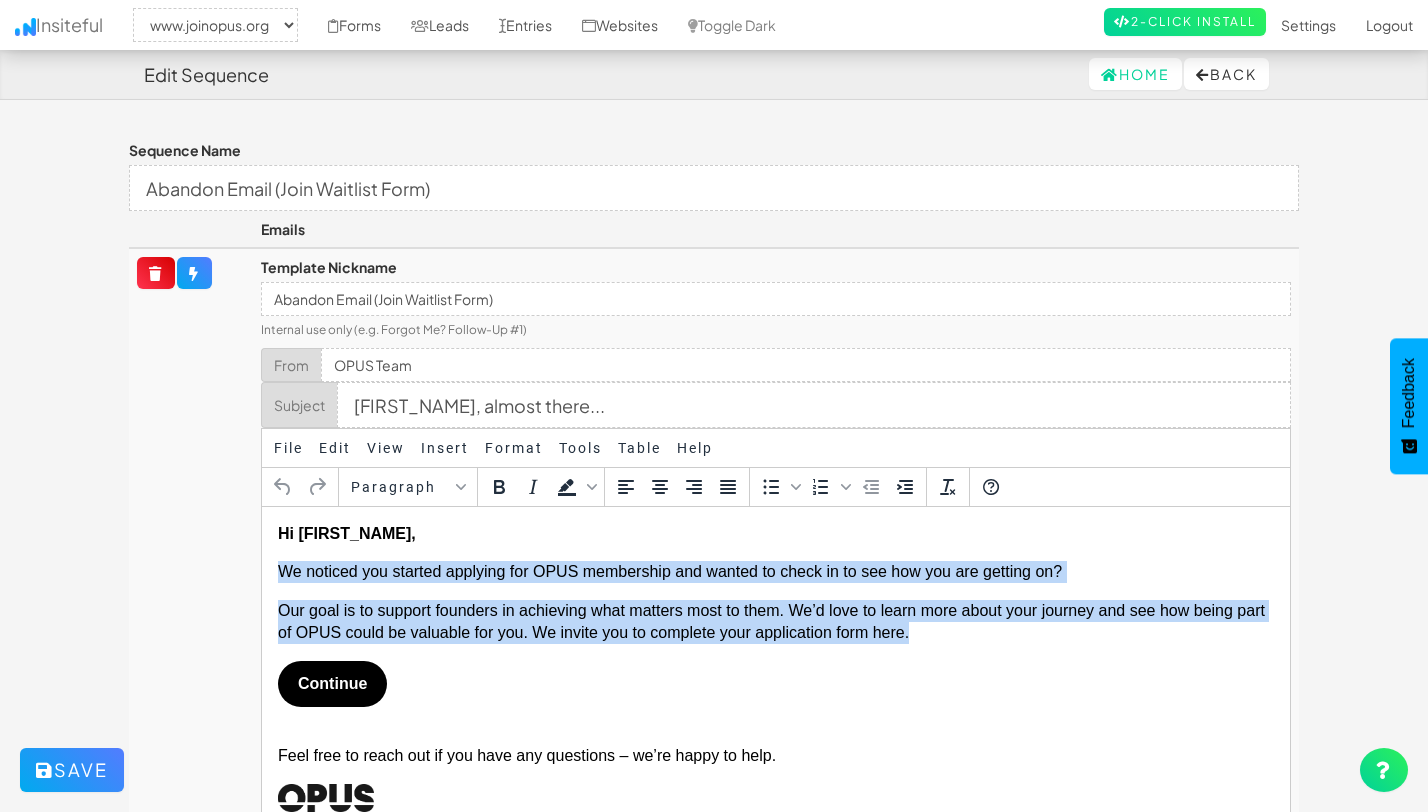 drag, startPoint x: 280, startPoint y: 574, endPoint x: 975, endPoint y: 636, distance: 697.76 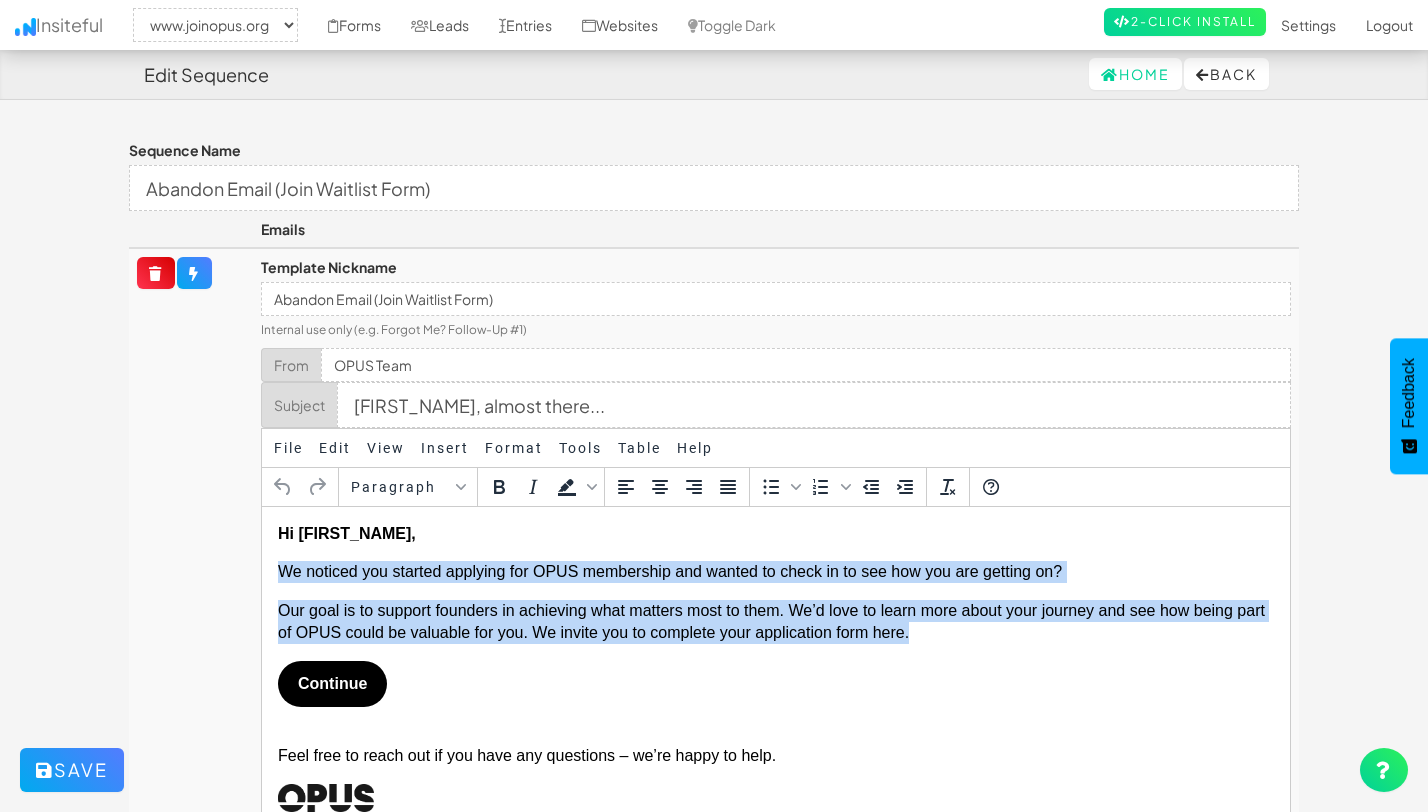 copy on "We noticed you started applying for OPUS membership and wanted to check in to see how you are getting on? Our goal is to support founders in achieving what matters most to them. We’d love to learn more about your journey and see how being part of OPUS could be valuable for you. We invite you to complete your application form here." 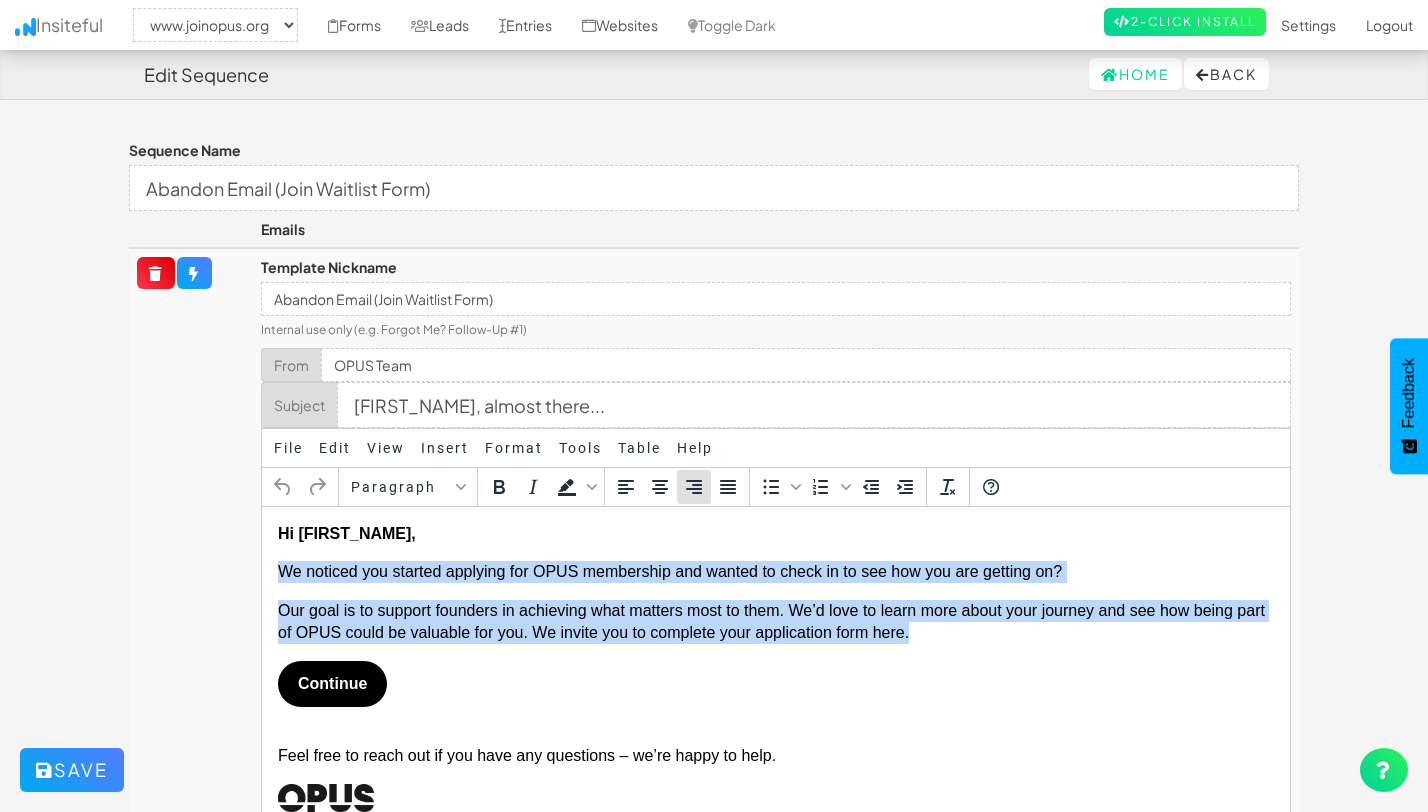 scroll, scrollTop: 181, scrollLeft: 0, axis: vertical 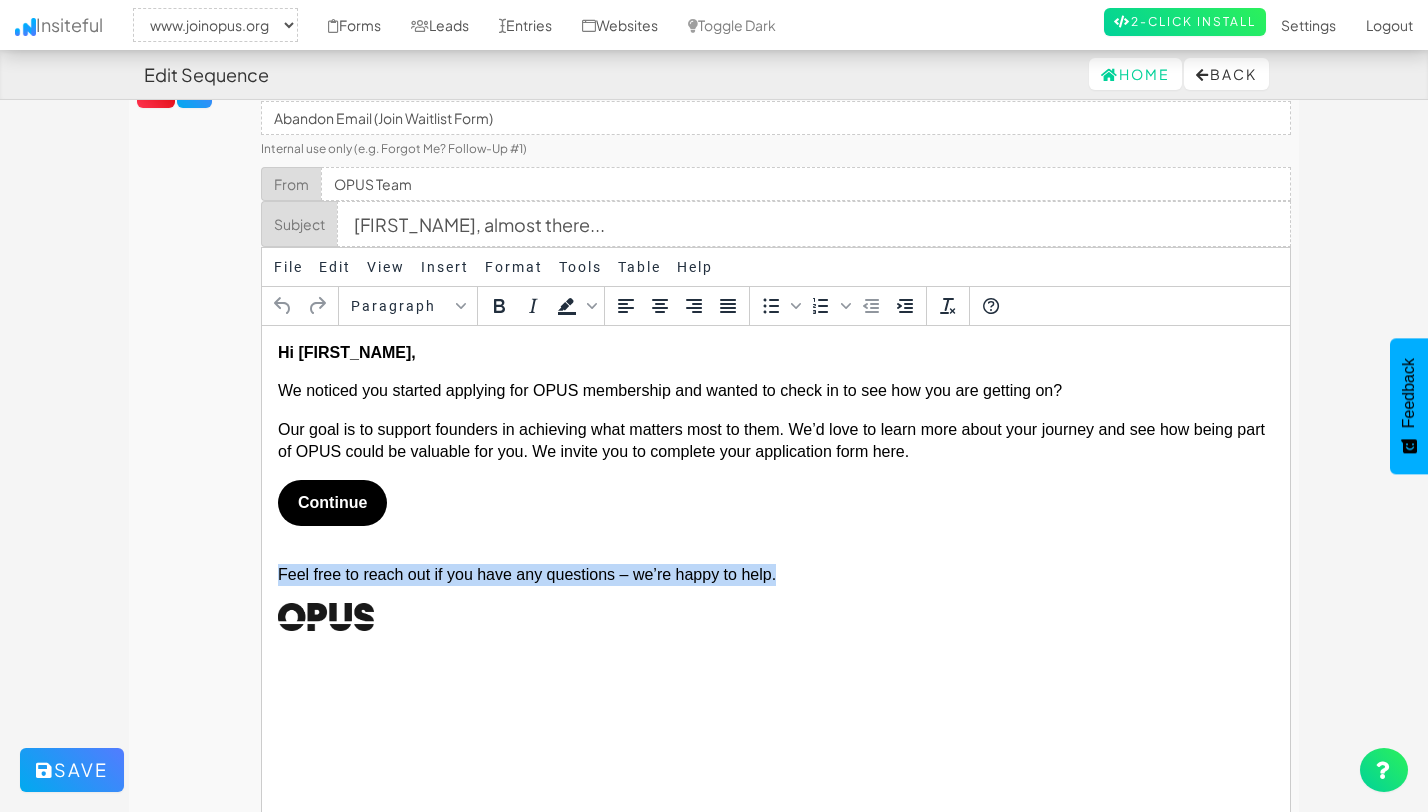 drag, startPoint x: 802, startPoint y: 575, endPoint x: 277, endPoint y: 569, distance: 525.0343 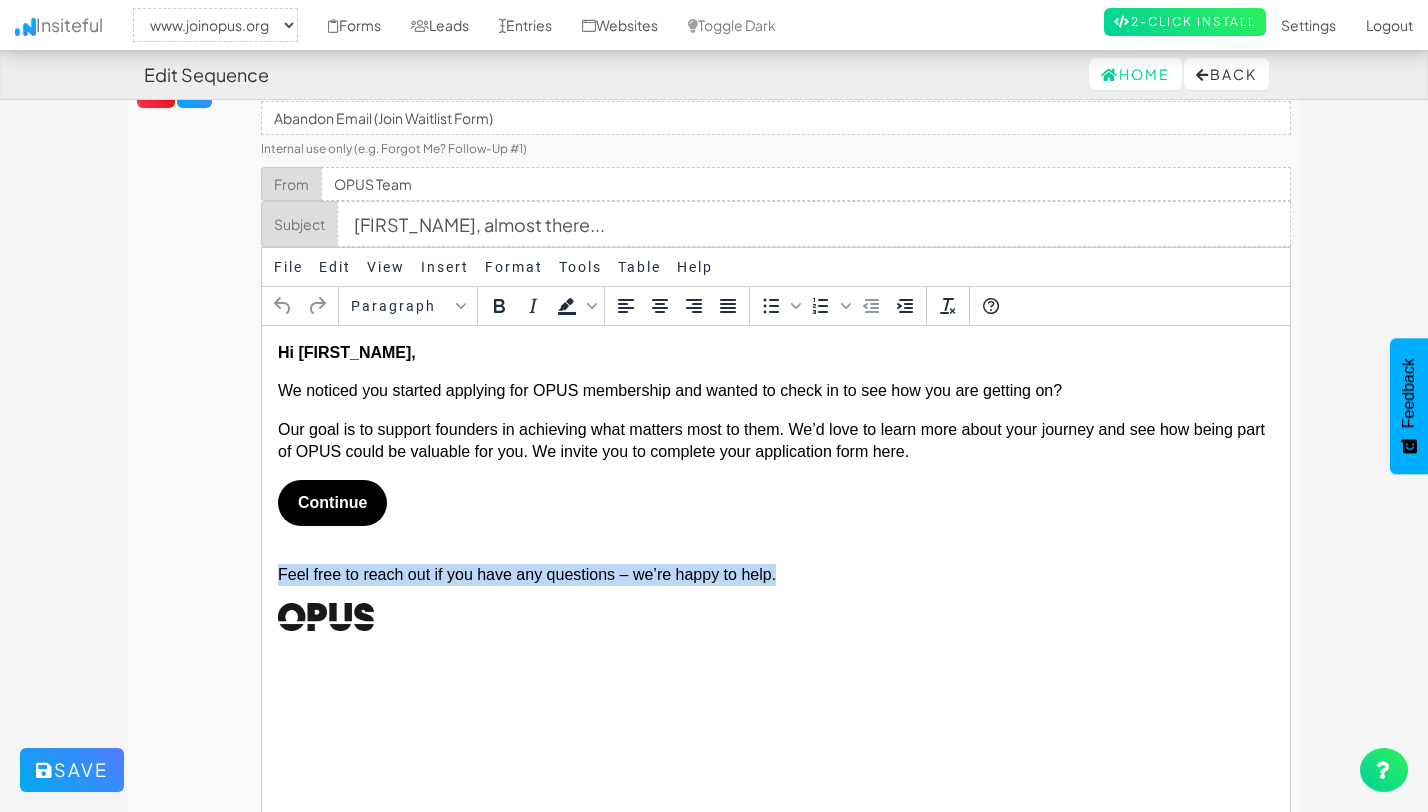 copy on "Feel free to reach out if you have any questions – we’re happy to help." 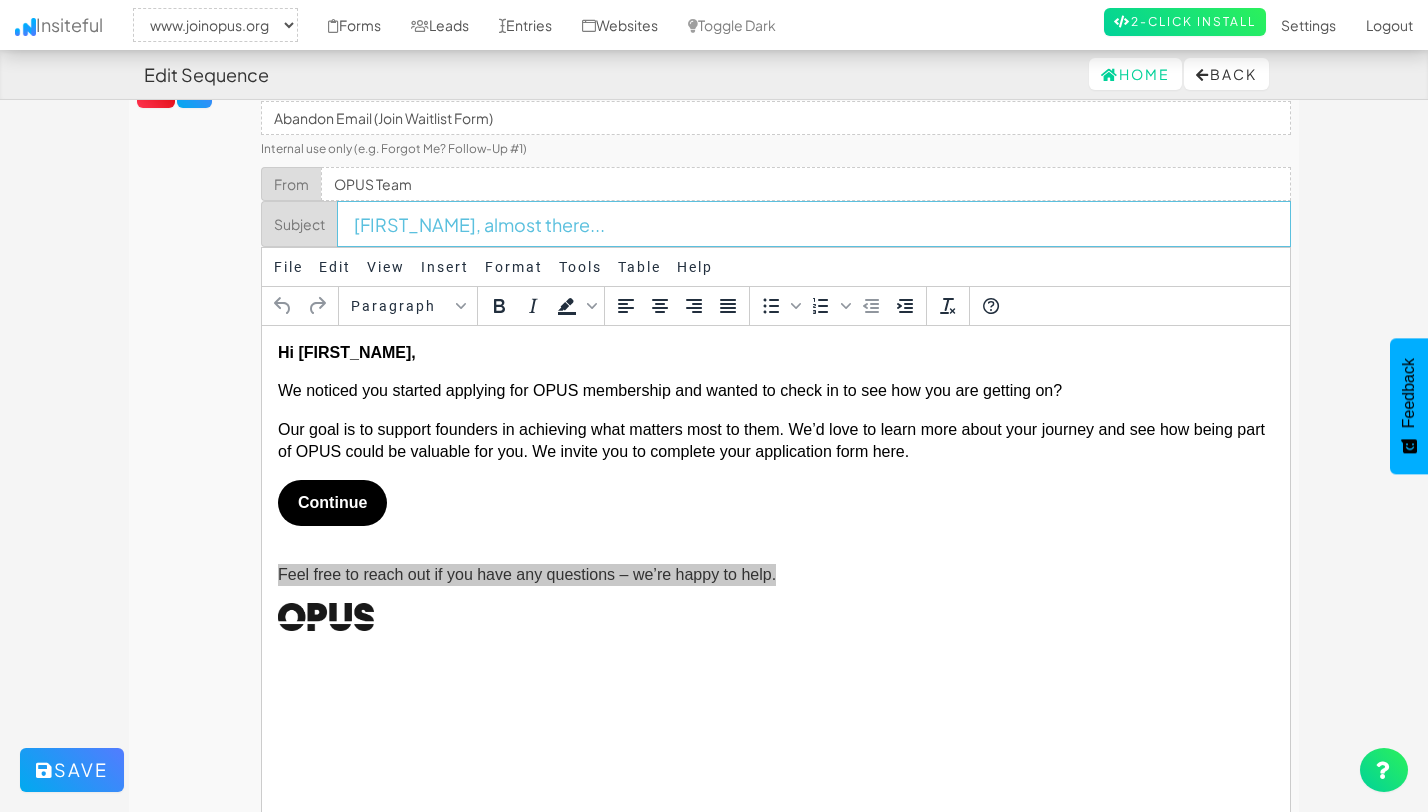 drag, startPoint x: 608, startPoint y: 230, endPoint x: 336, endPoint y: 223, distance: 272.09006 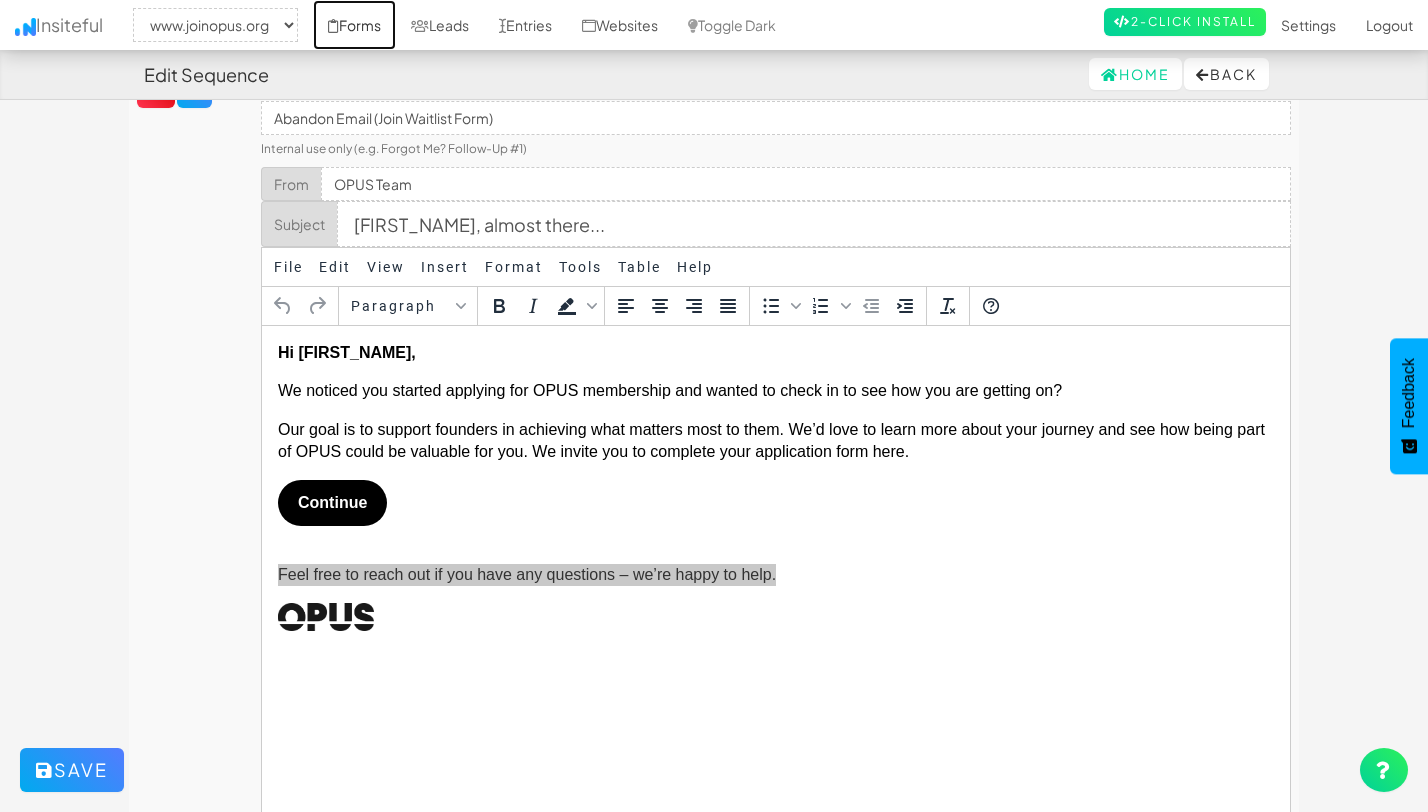 click on "Forms" at bounding box center [354, 25] 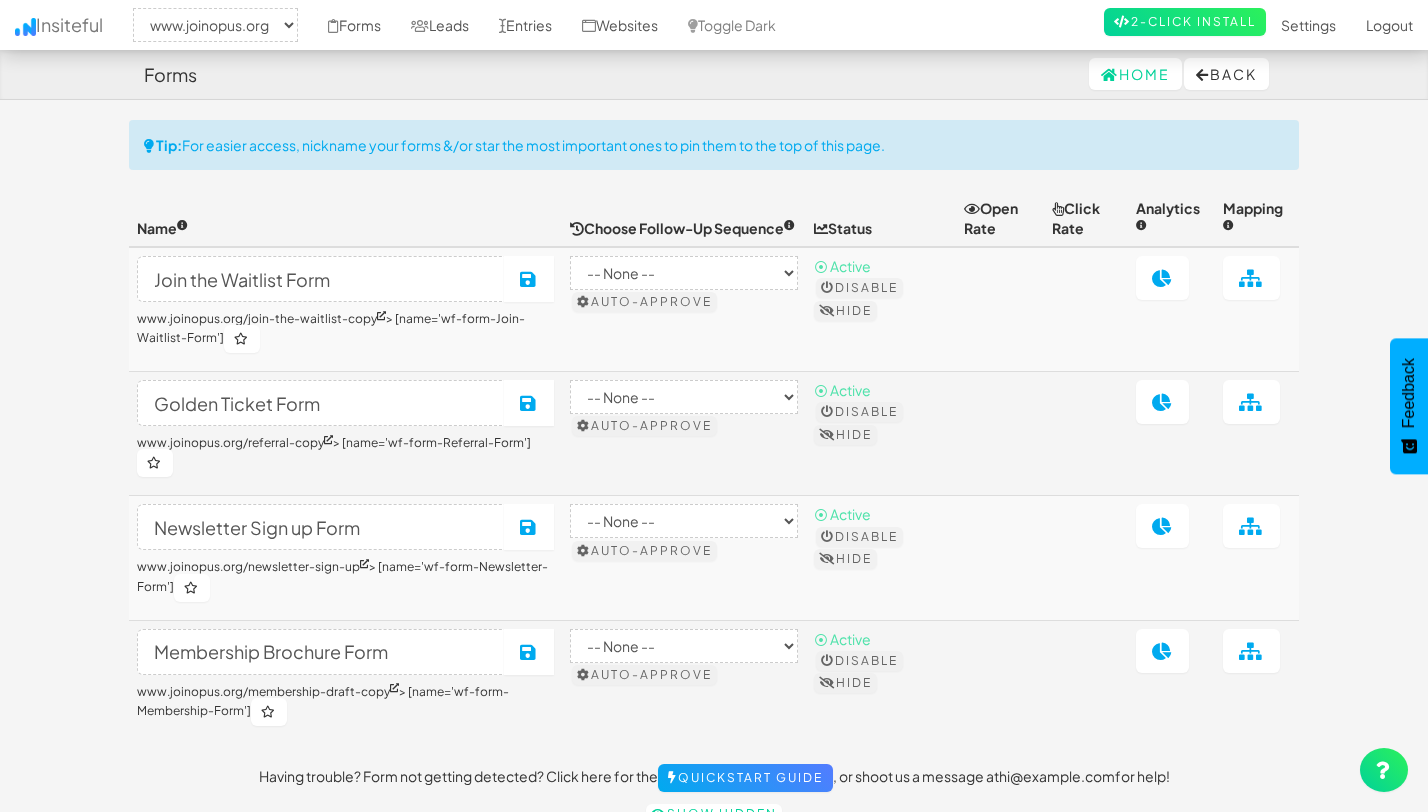 select on "2352" 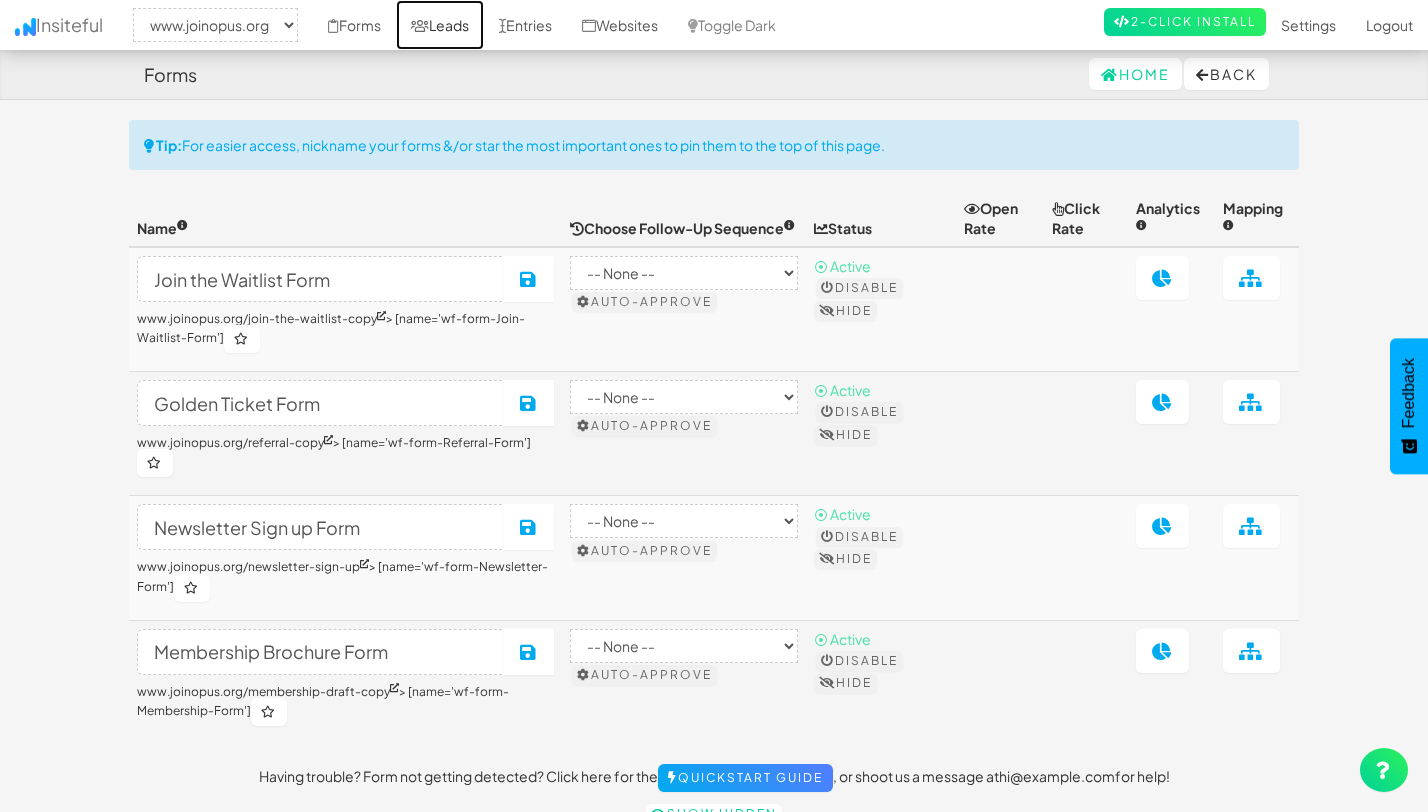 click on "Leads" at bounding box center [440, 25] 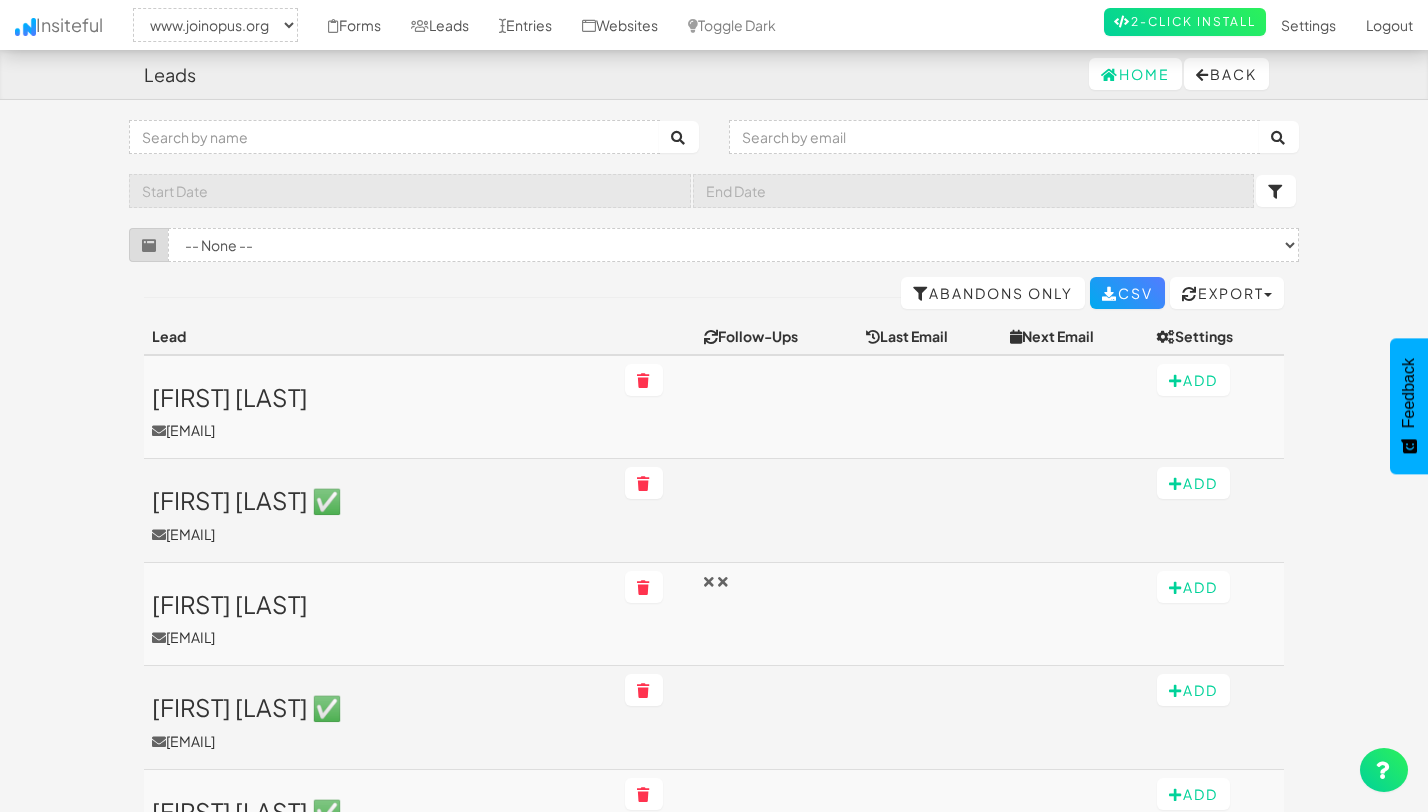 select on "2352" 